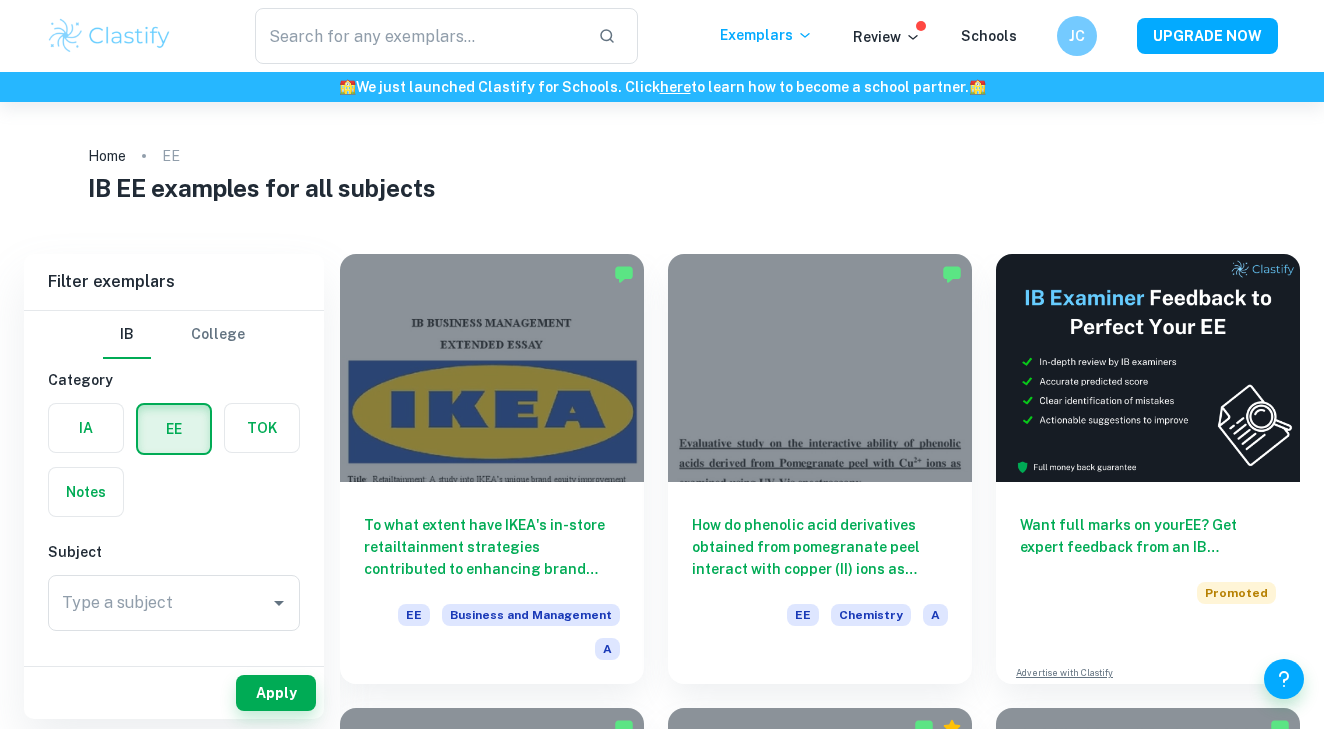 click on "To what extent have IKEA's in-store retailtainment strategies contributed to enhancing brand equity among consumers primarily in the United States?" at bounding box center (492, 547) 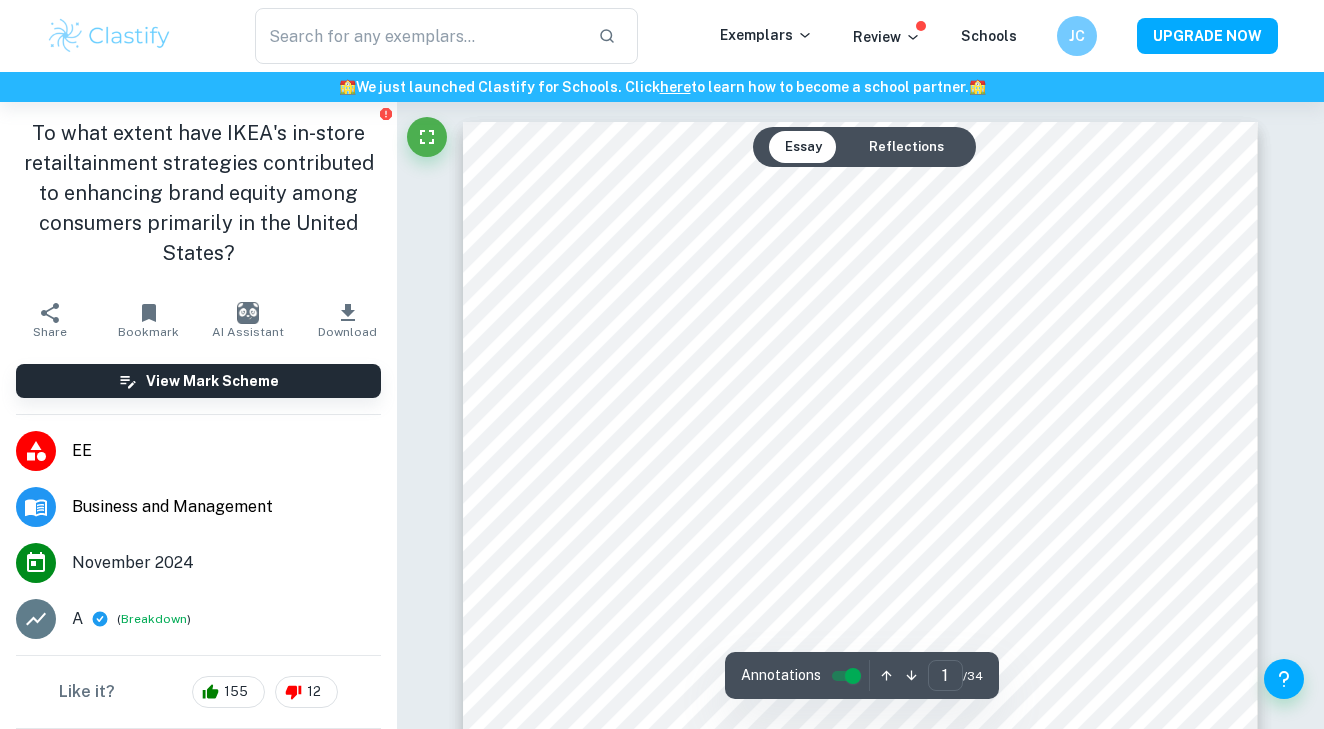 scroll, scrollTop: 171, scrollLeft: 0, axis: vertical 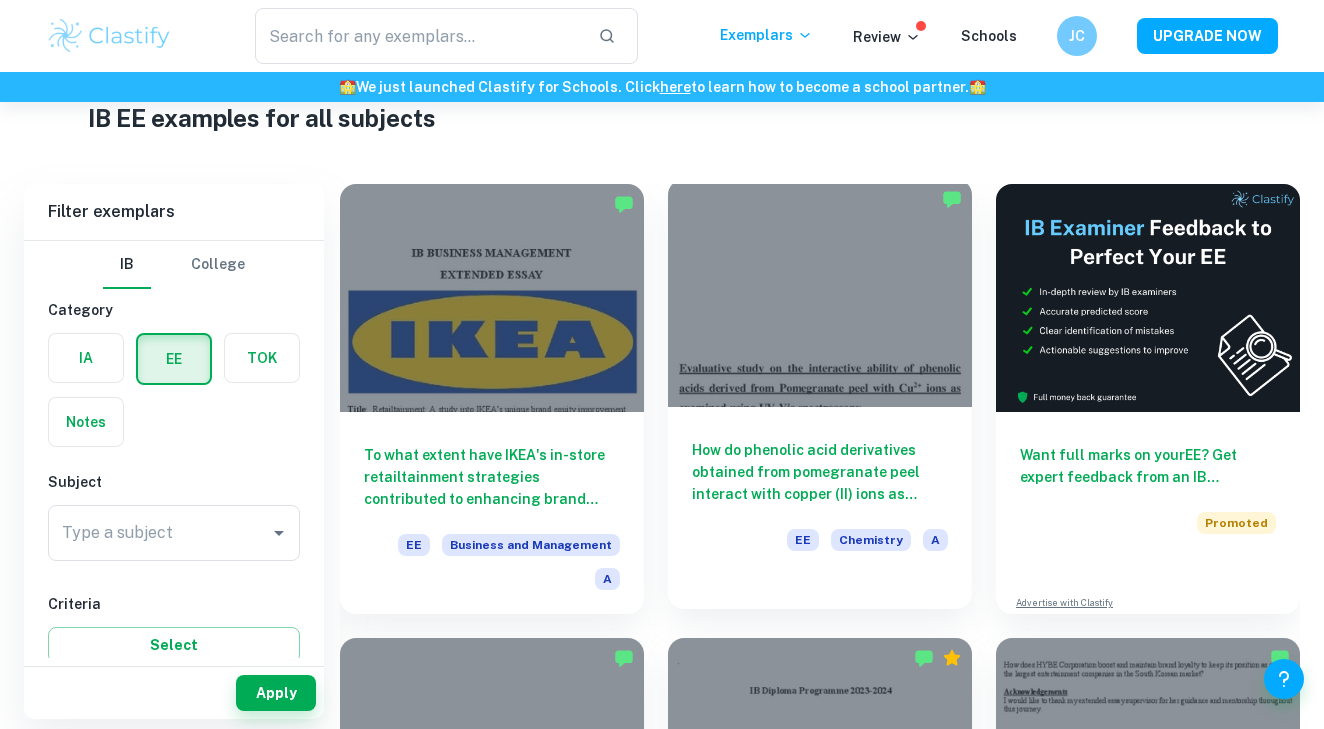 click on "How do phenolic acid derivatives obtained from pomegranate peel interact with copper (II) ions as investigated using UV-Visible Spectroscopy?" at bounding box center (820, 472) 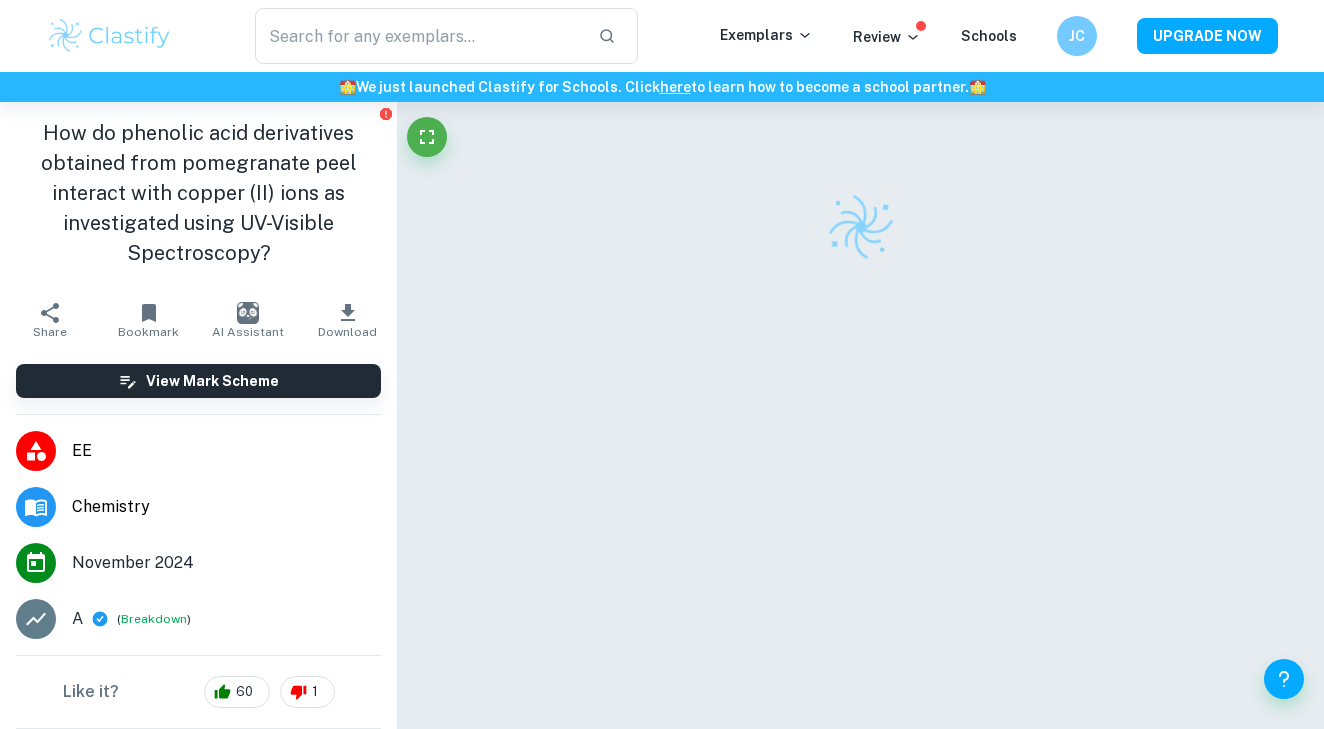 scroll, scrollTop: 102, scrollLeft: 0, axis: vertical 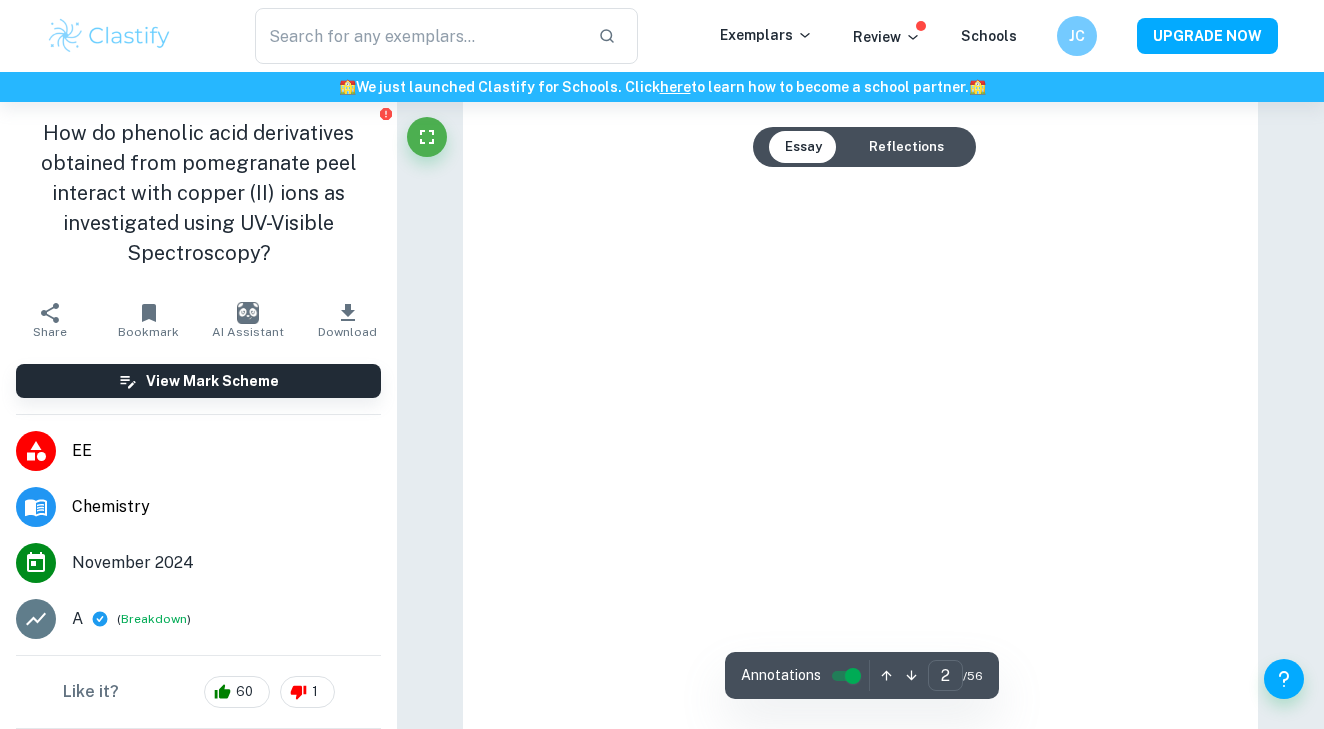 type on "1" 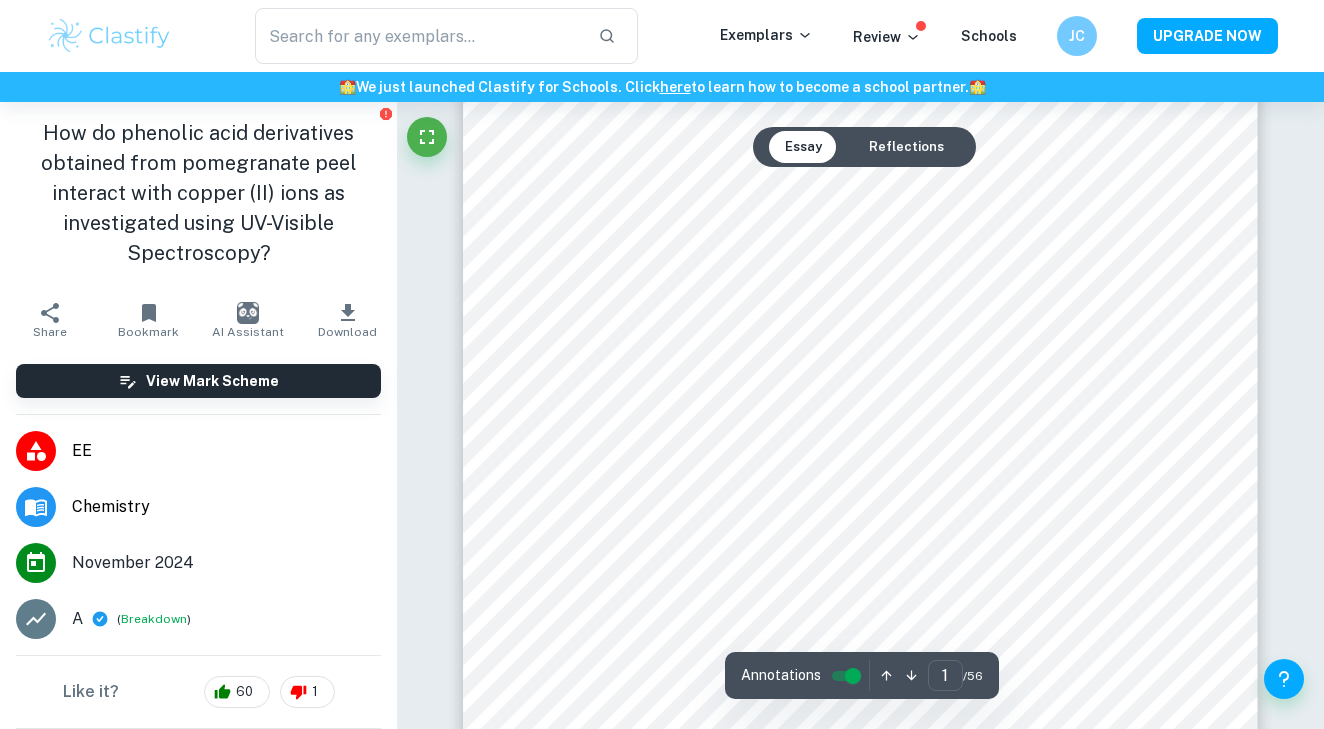 scroll, scrollTop: 494, scrollLeft: 0, axis: vertical 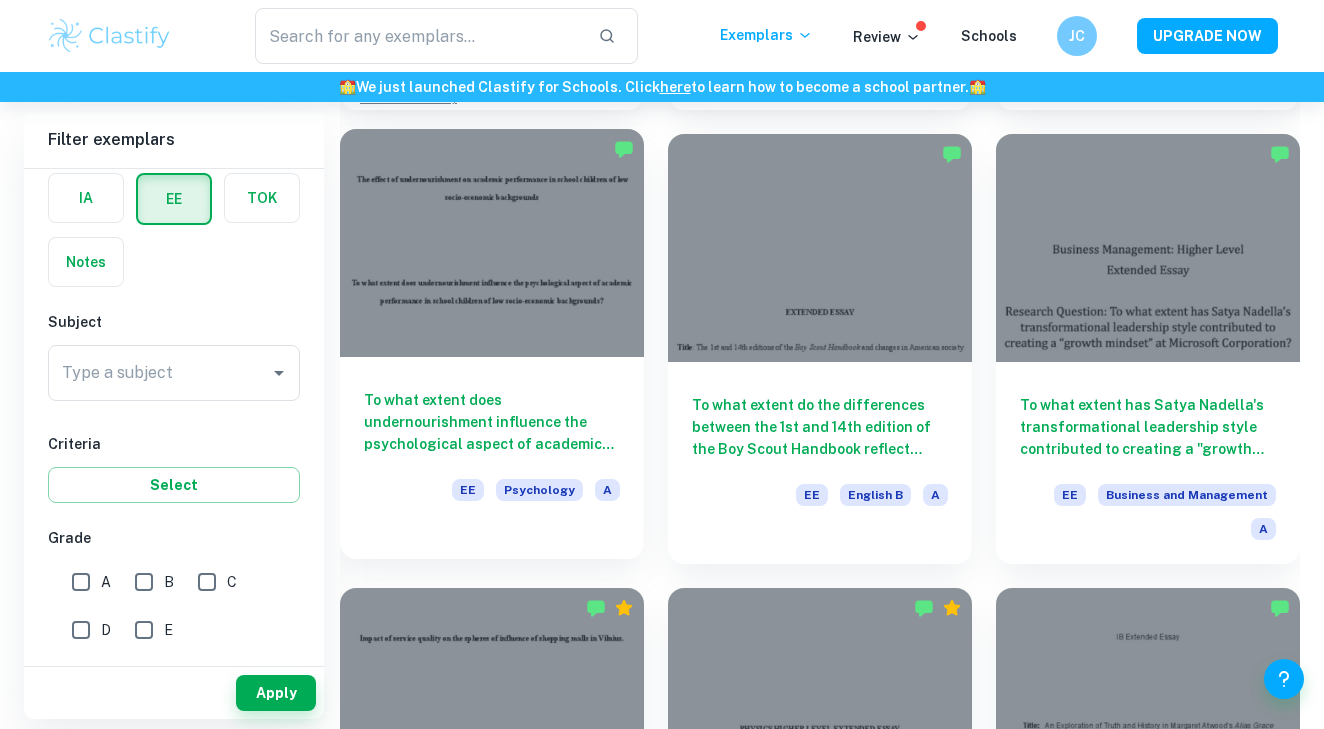 click on "To what extent does undernourishment influence the psychological aspect of academic performance in school children of low socio-economic backgrounds?" at bounding box center [492, 422] 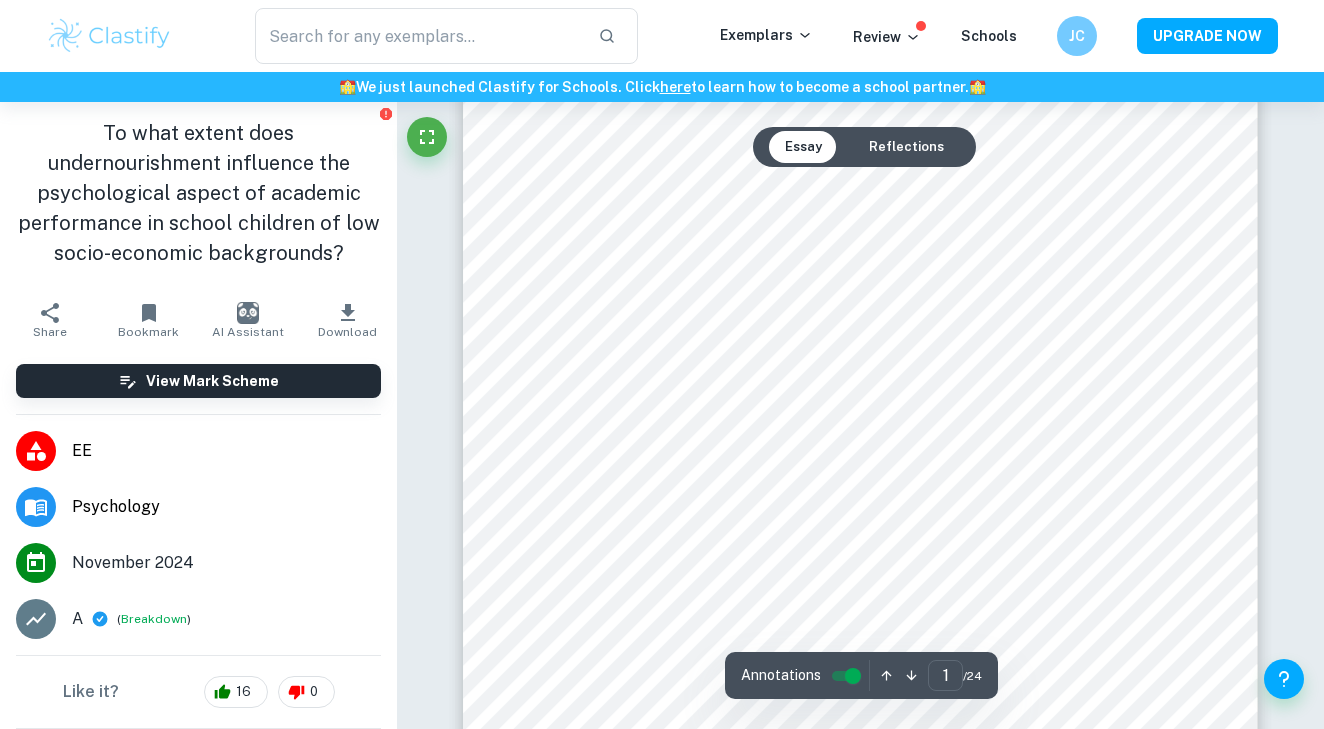 scroll, scrollTop: 210, scrollLeft: 0, axis: vertical 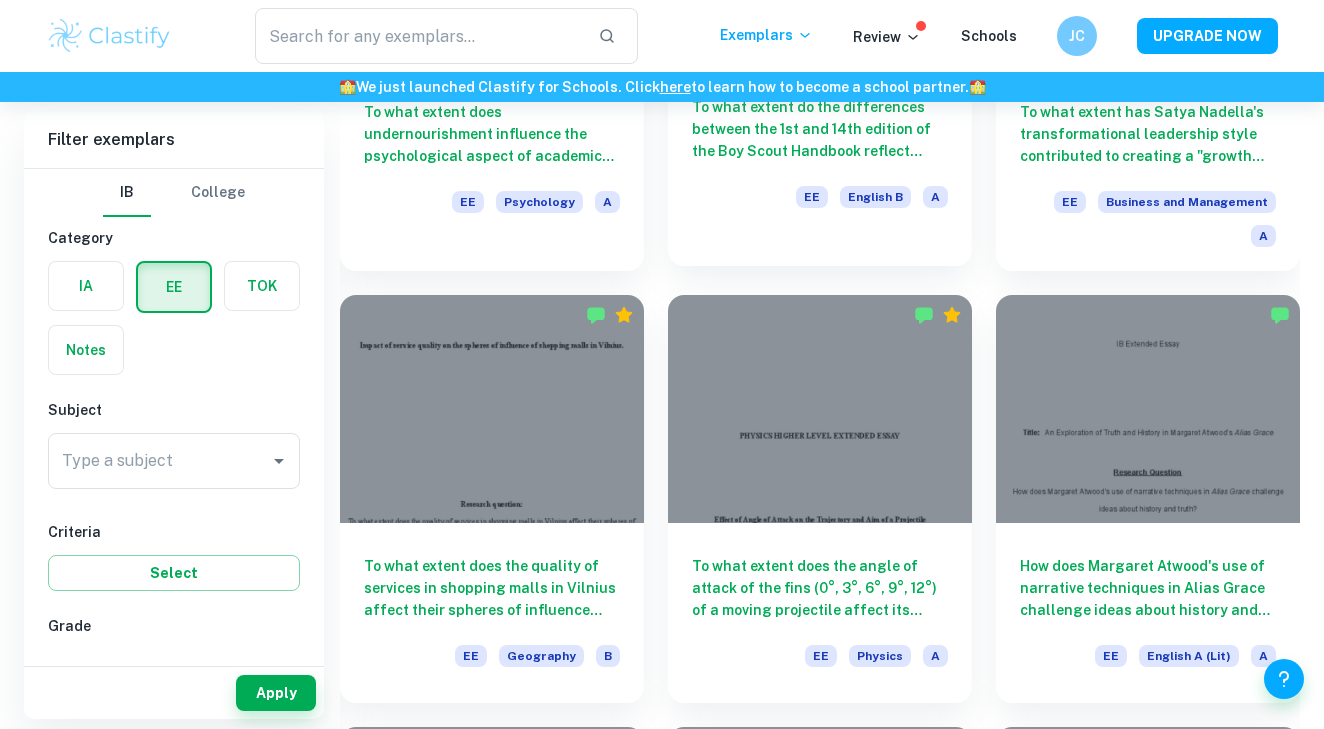 click on "To what extent do the differences between the 1st and 14th edition of the Boy Scout Handbook reflect changes in American society in the 20th and 21st century? EE English B A" at bounding box center (820, 154) 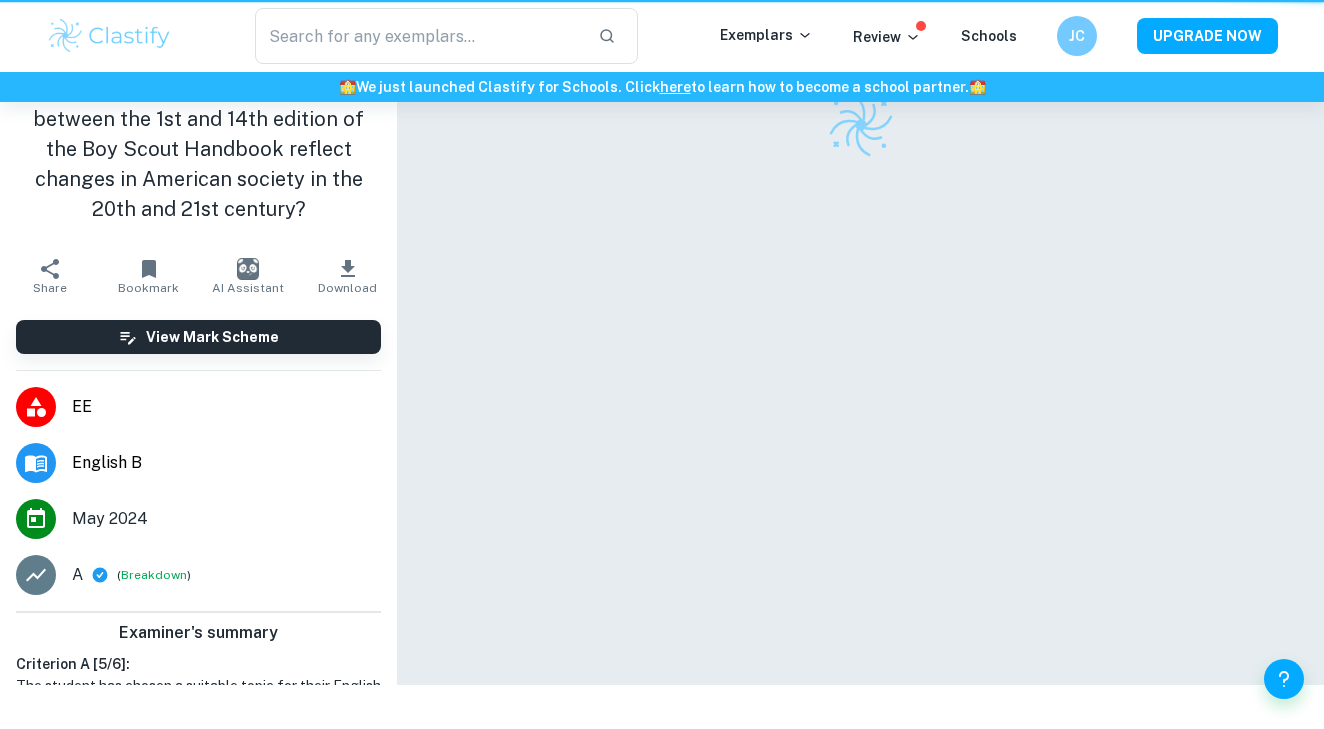 scroll, scrollTop: 0, scrollLeft: 0, axis: both 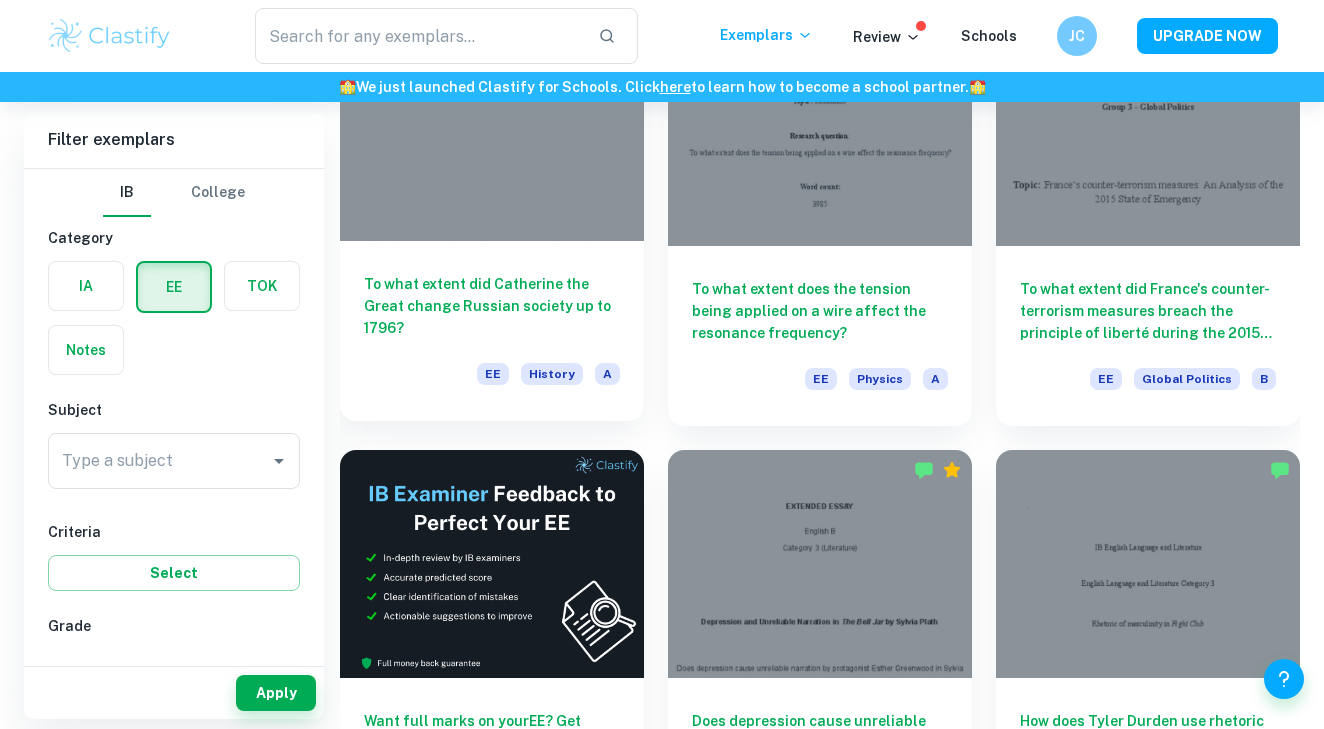 click on "To what extent did Catherine the Great change Russian society up to 1796?" at bounding box center (492, 306) 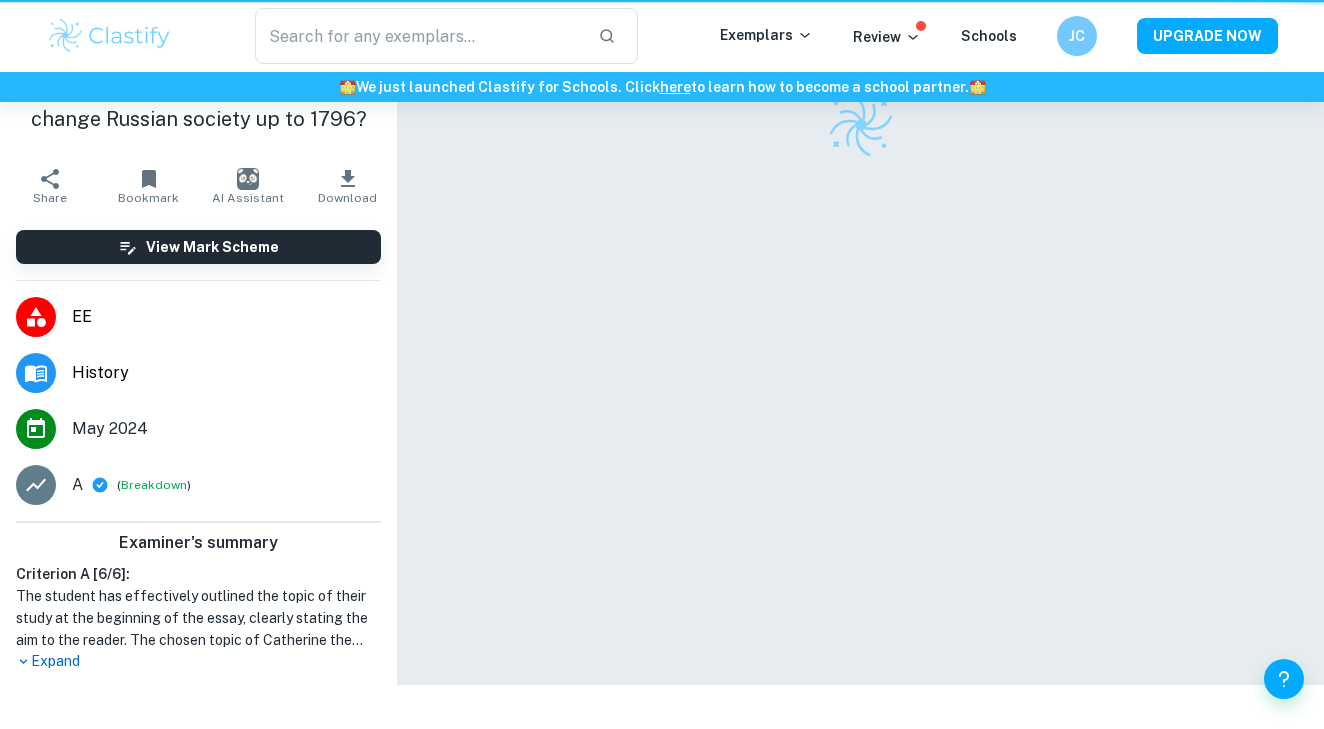 scroll, scrollTop: 0, scrollLeft: 0, axis: both 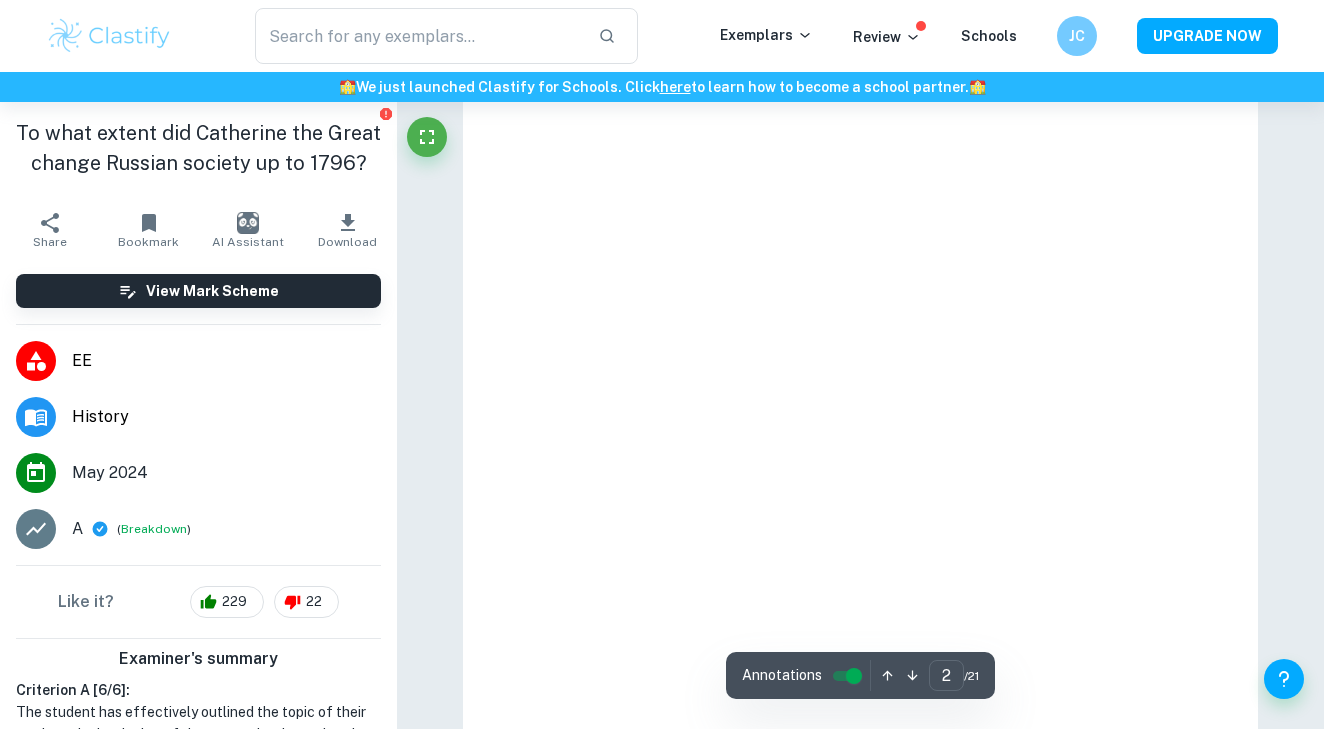 type on "1" 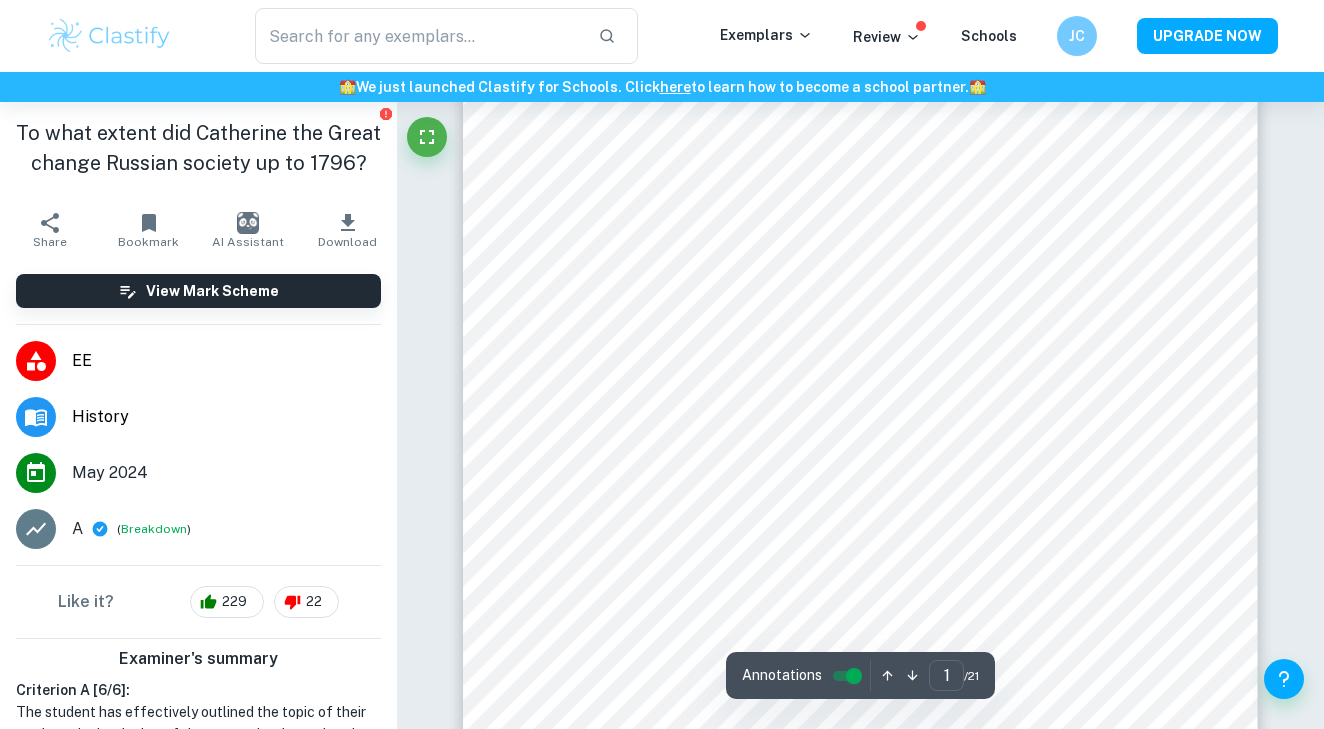 scroll, scrollTop: 211, scrollLeft: 0, axis: vertical 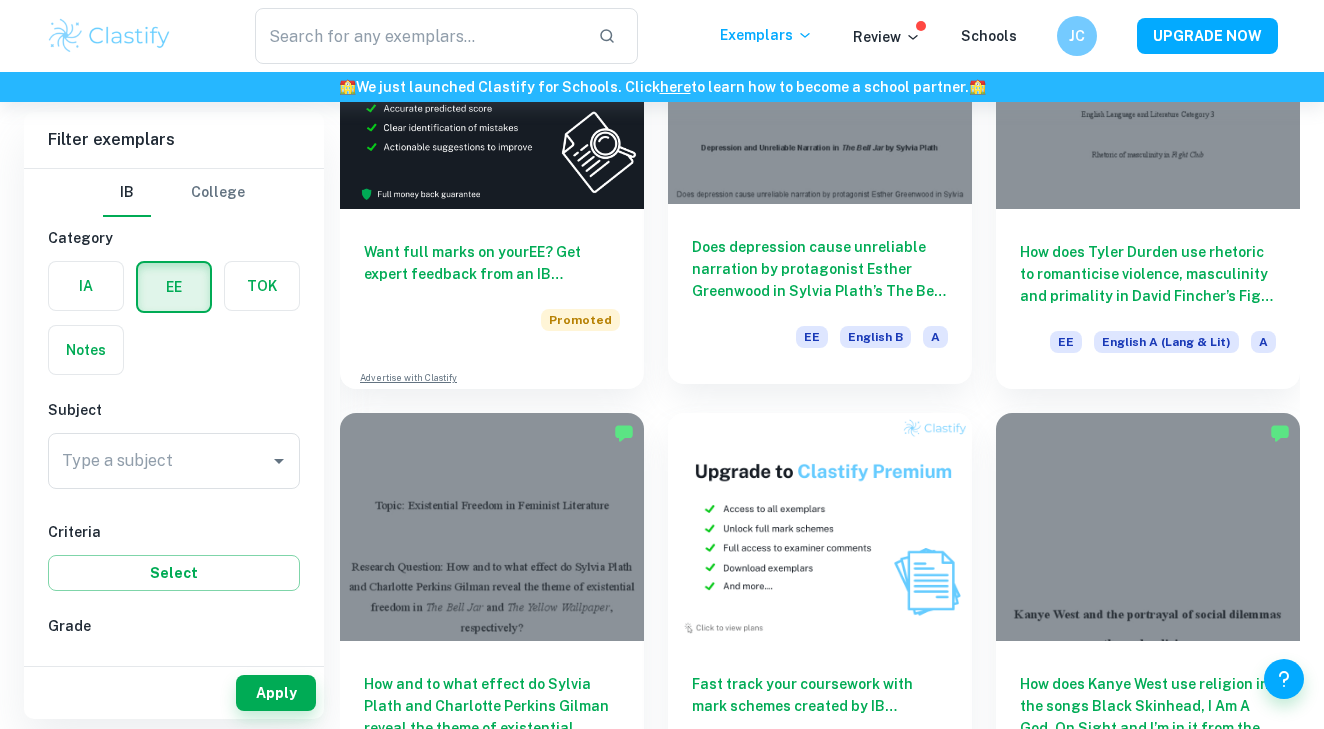 click on "Does depression cause unreliable narration by protagonist Esther Greenwood in Sylvia Plath’s The Bell Jar based on the Cognitive Theory of Depression? EE English B A" at bounding box center [820, 294] 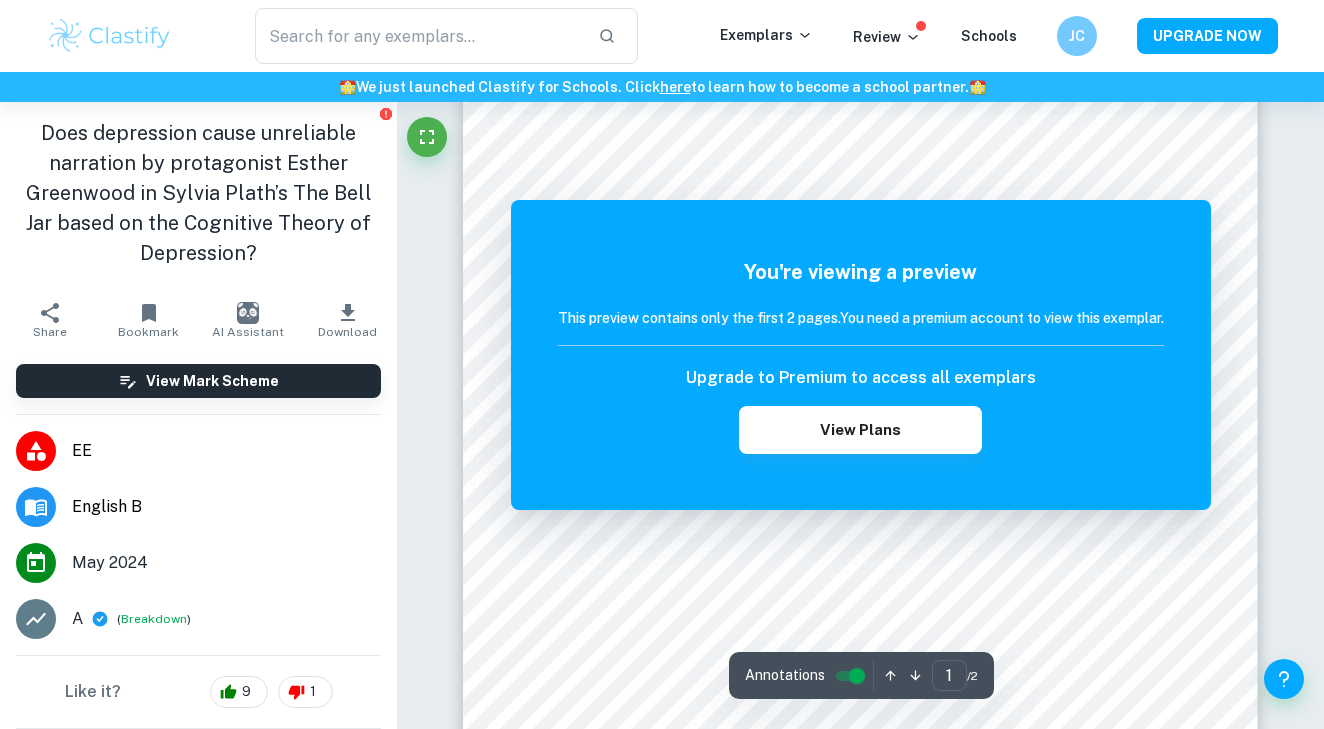 scroll, scrollTop: 248, scrollLeft: 0, axis: vertical 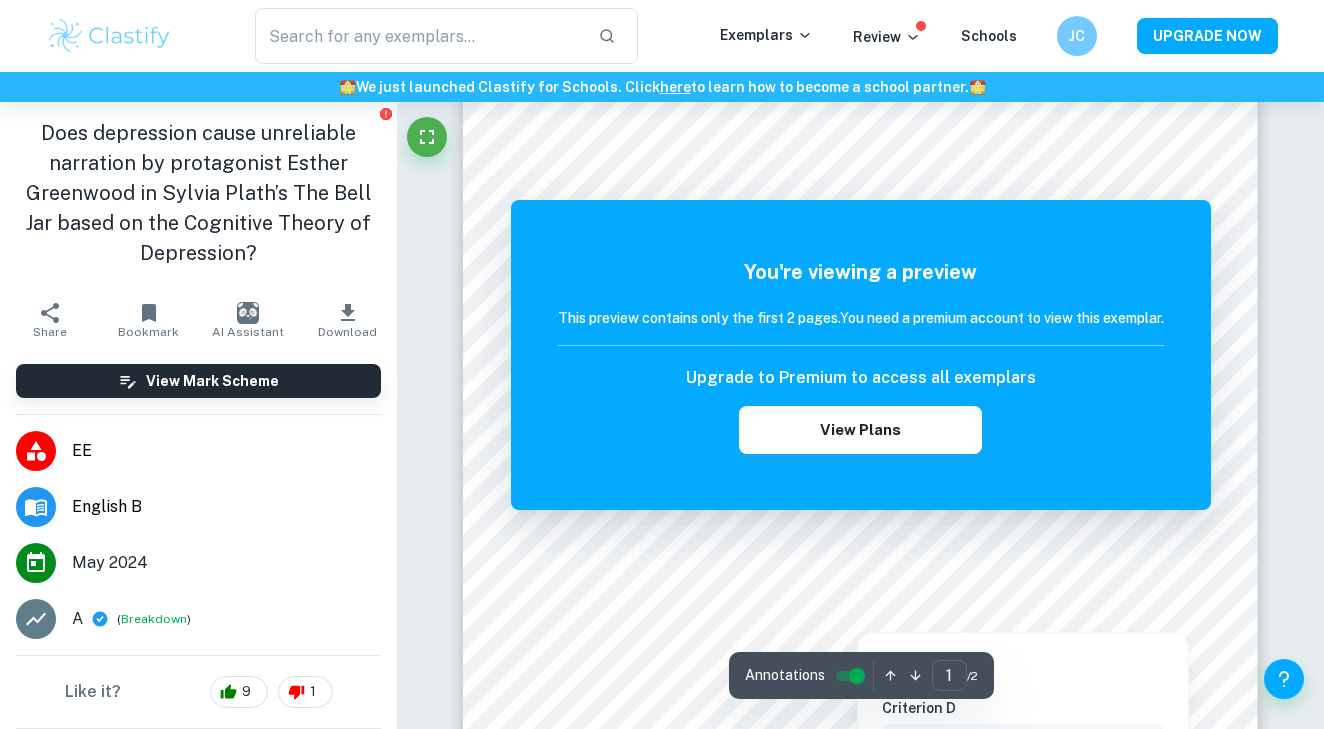 click at bounding box center (856, 619) 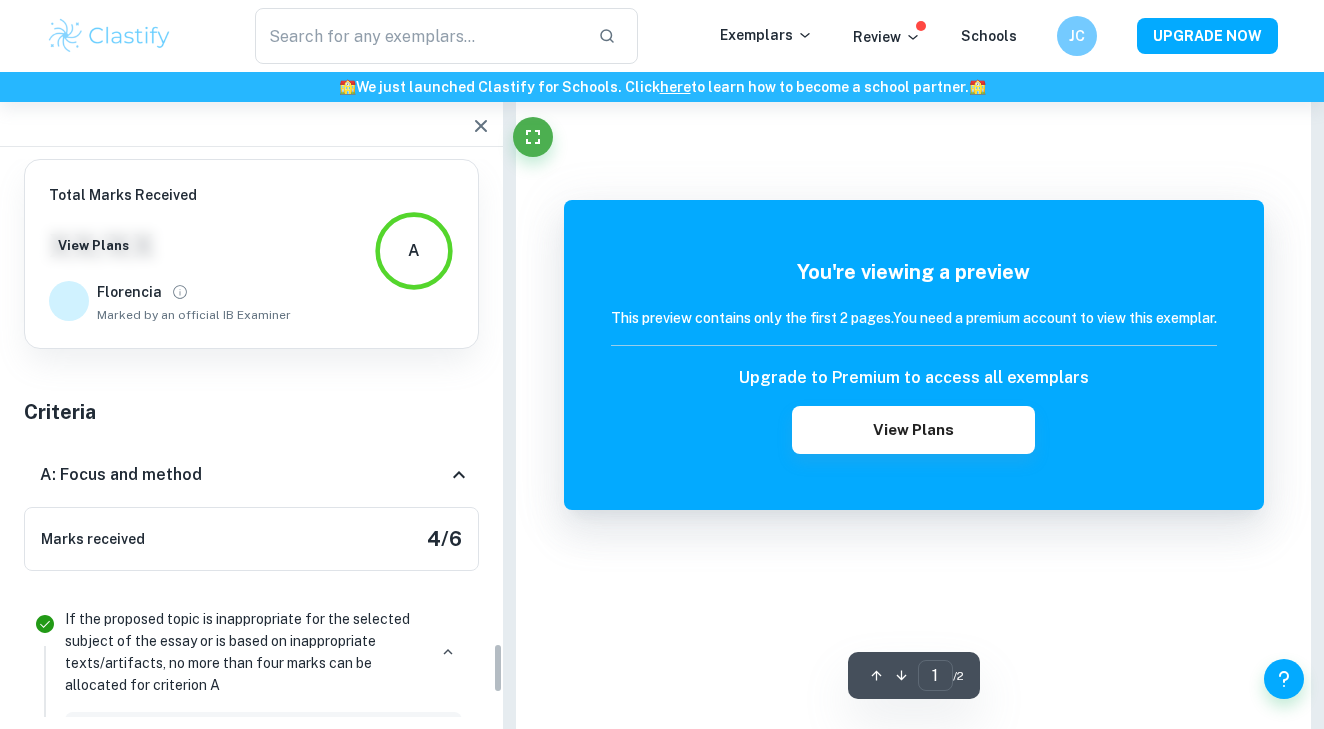 scroll, scrollTop: 411, scrollLeft: 0, axis: vertical 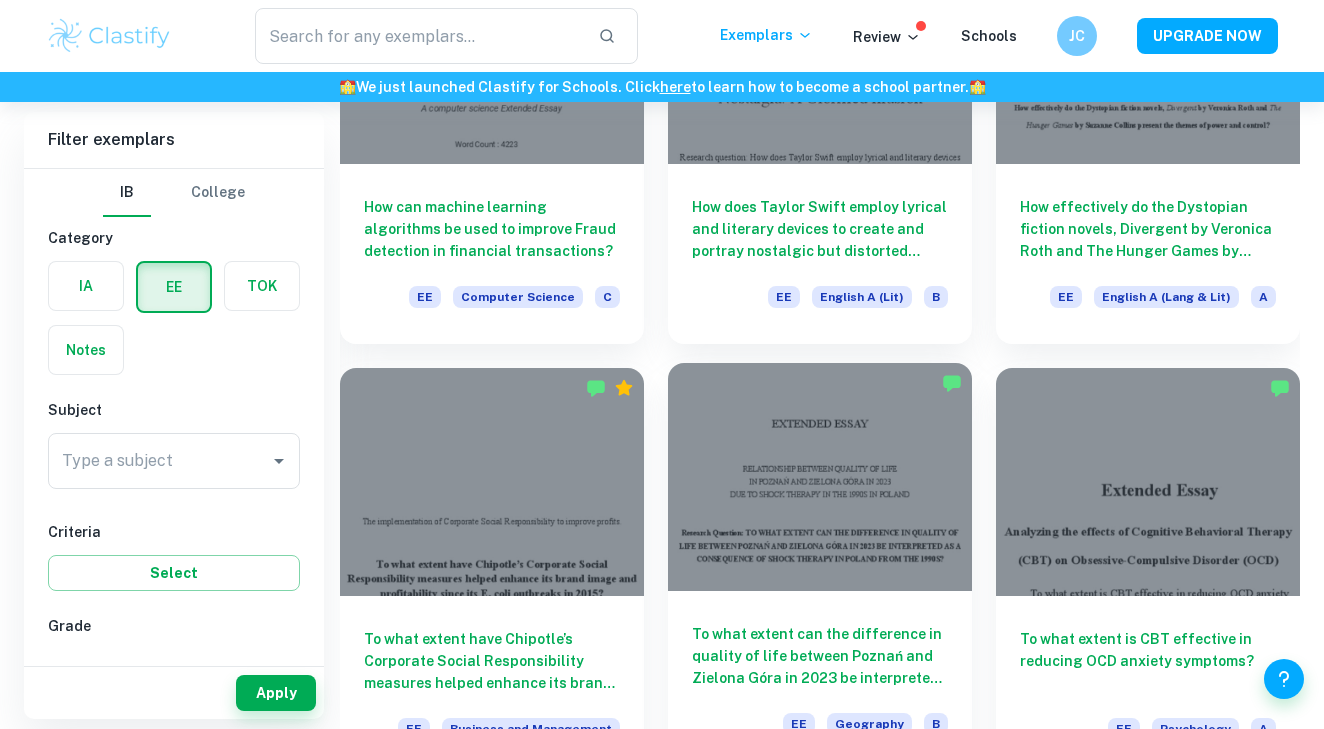 click on "To what extent can the difference in quality of life between Poznań and Zielona Góra in 2023 be interpreted as a consequence of shock therapy in Poland from the 1990s?" at bounding box center (820, 656) 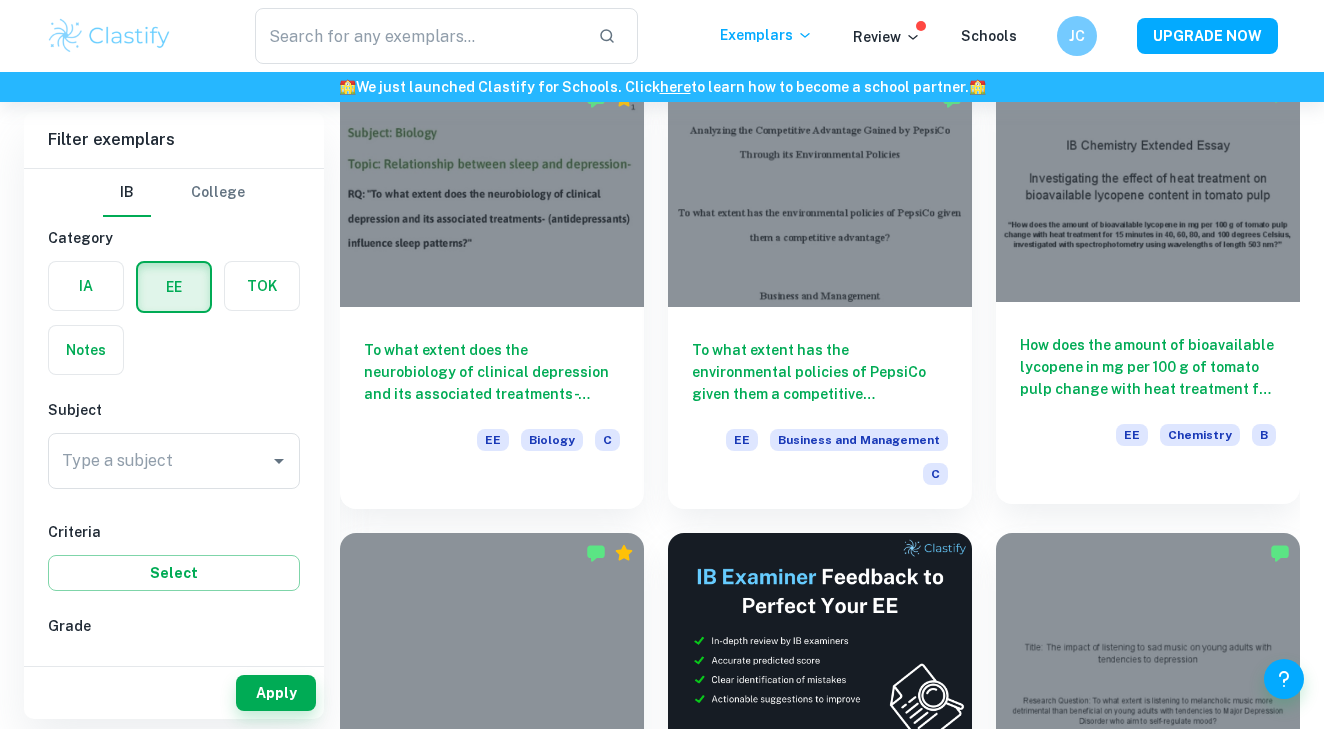 click on "How does the amount of bioavailable lycopene in mg per 100 g of tomato pulp change with heat treatment for 15 minutes in 40, 60, 80, and 100 degrees Celsius, investigated with spectrophotometry using wavelengths of length 503 nm?" at bounding box center (1148, 367) 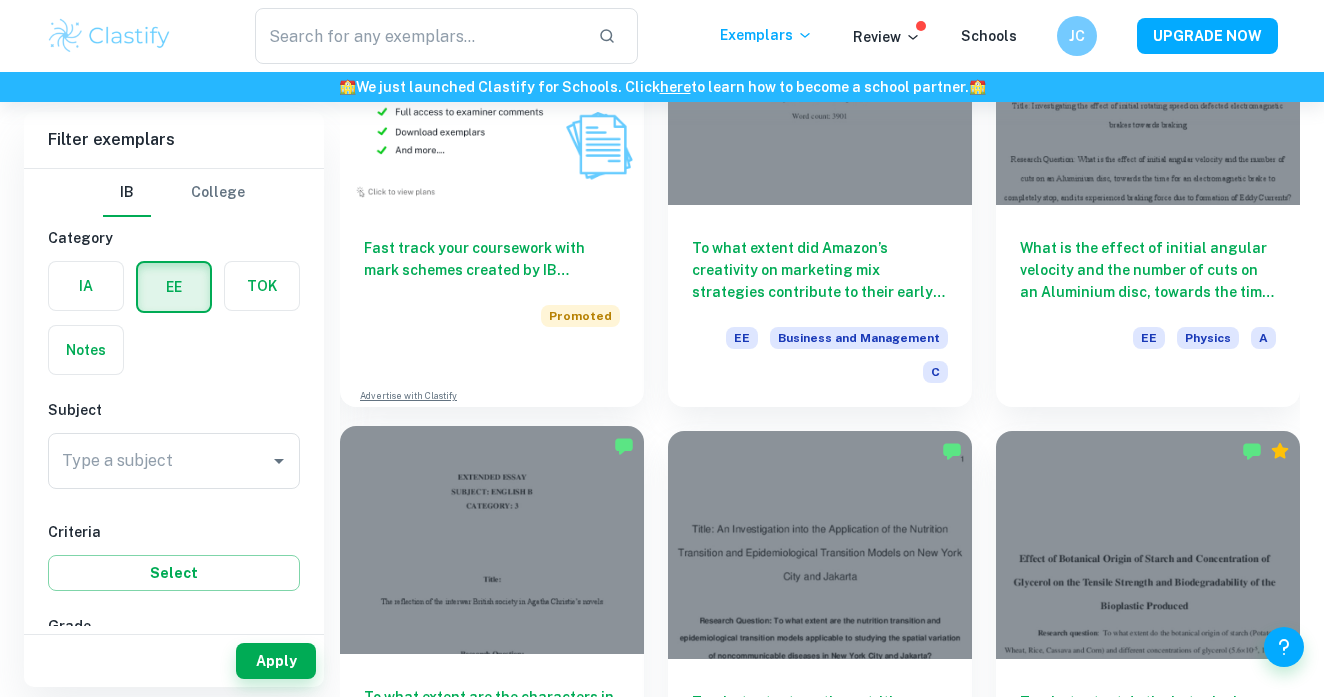 scroll, scrollTop: 8265, scrollLeft: 0, axis: vertical 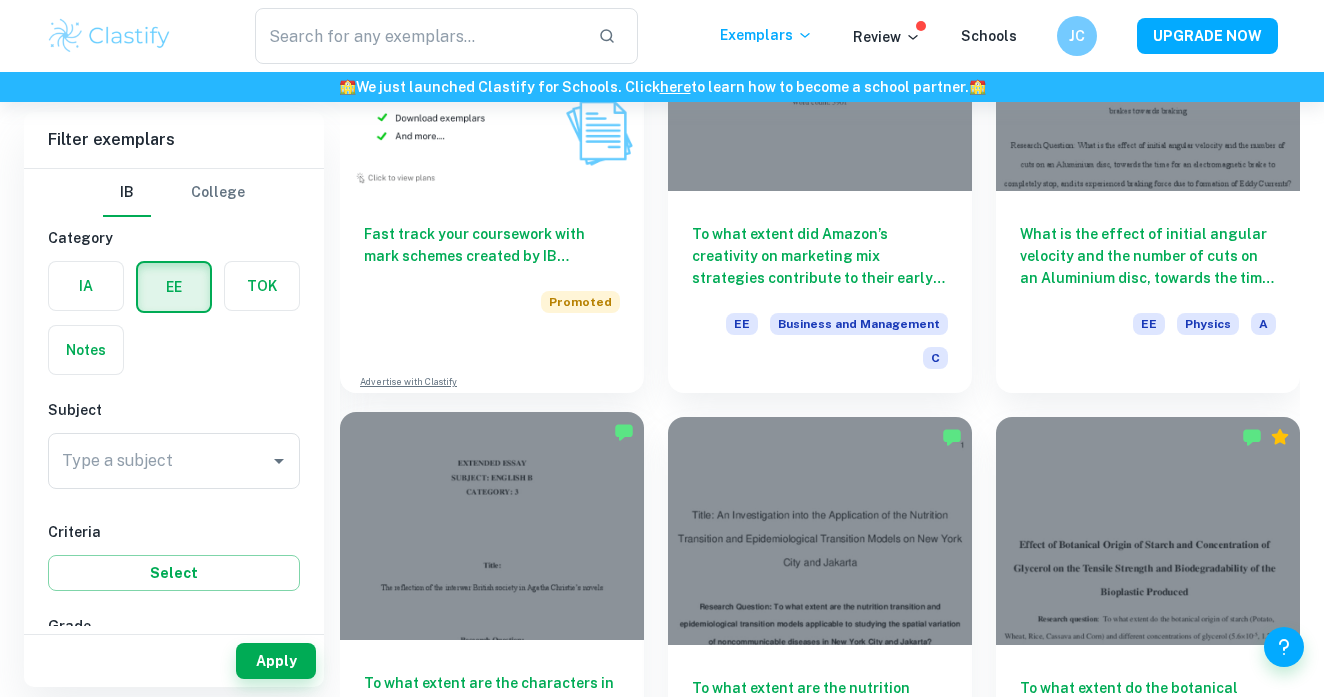 click on "To what extent are the characters in Agatha Christie9s Hercule Poirot9s Christmas and And
Then There Were None a reflection of interwar British society?" at bounding box center (492, 705) 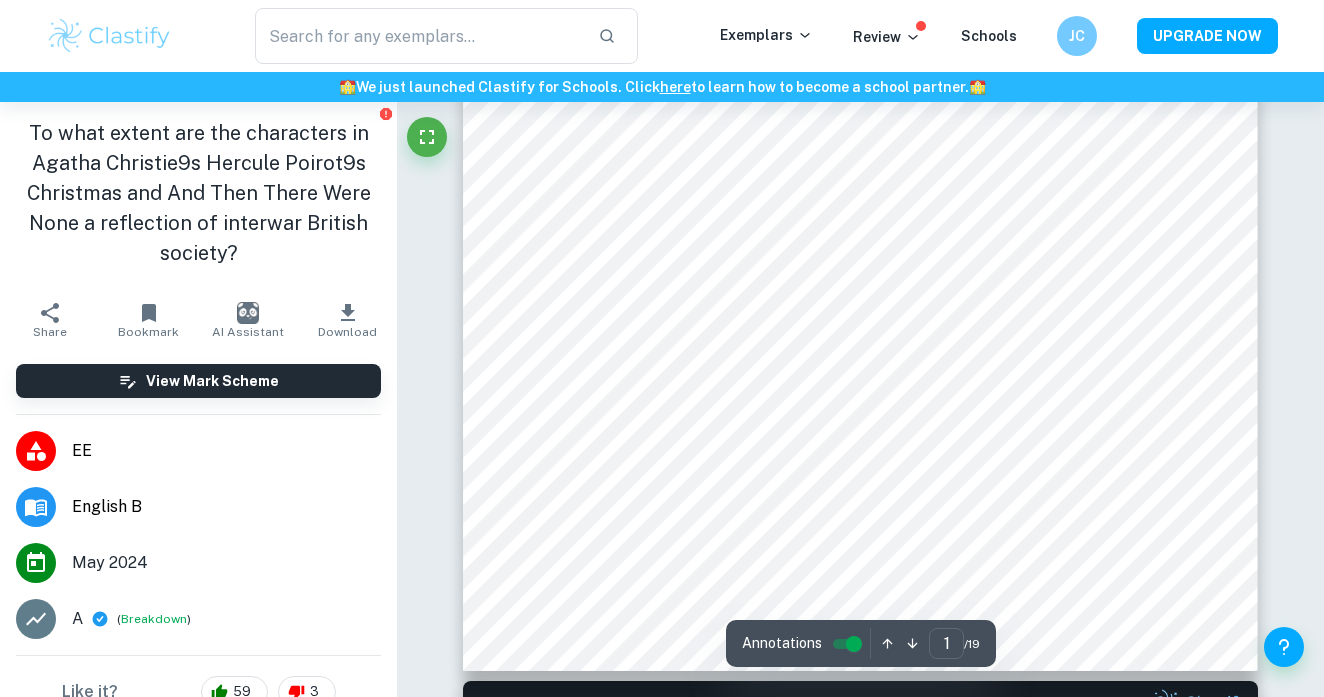 scroll, scrollTop: 580, scrollLeft: 0, axis: vertical 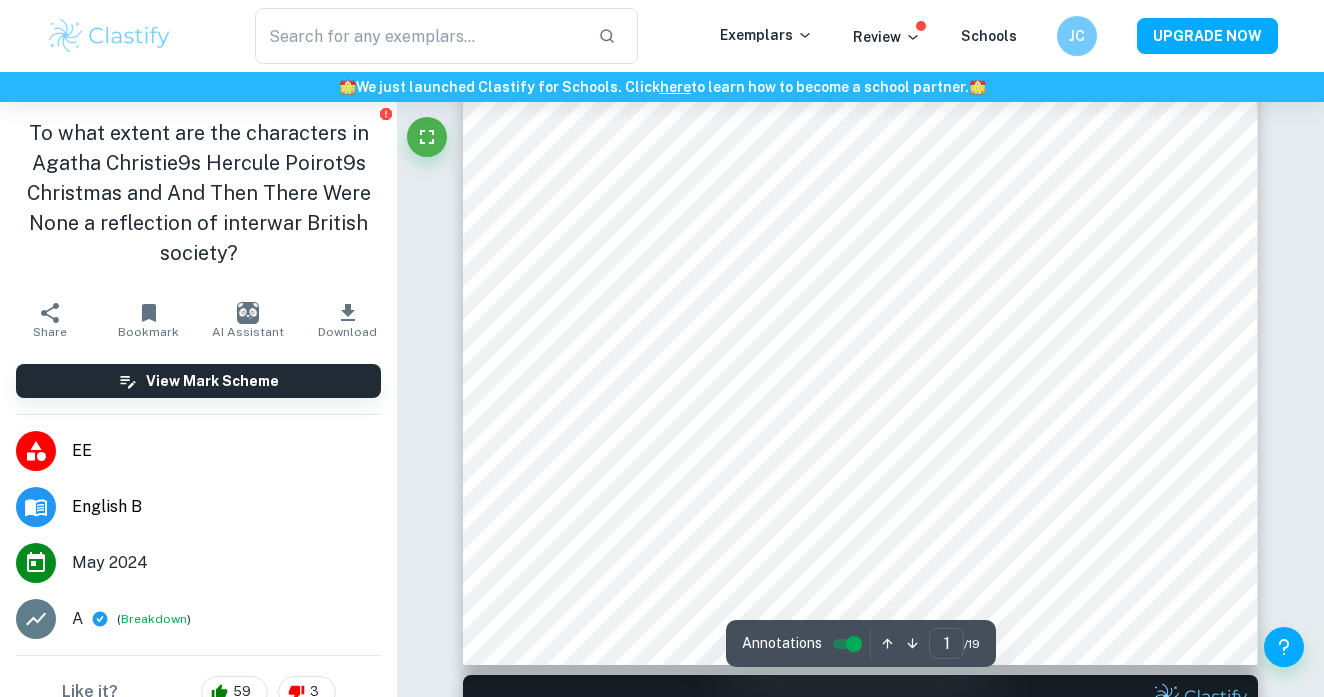click at bounding box center [397, -478] 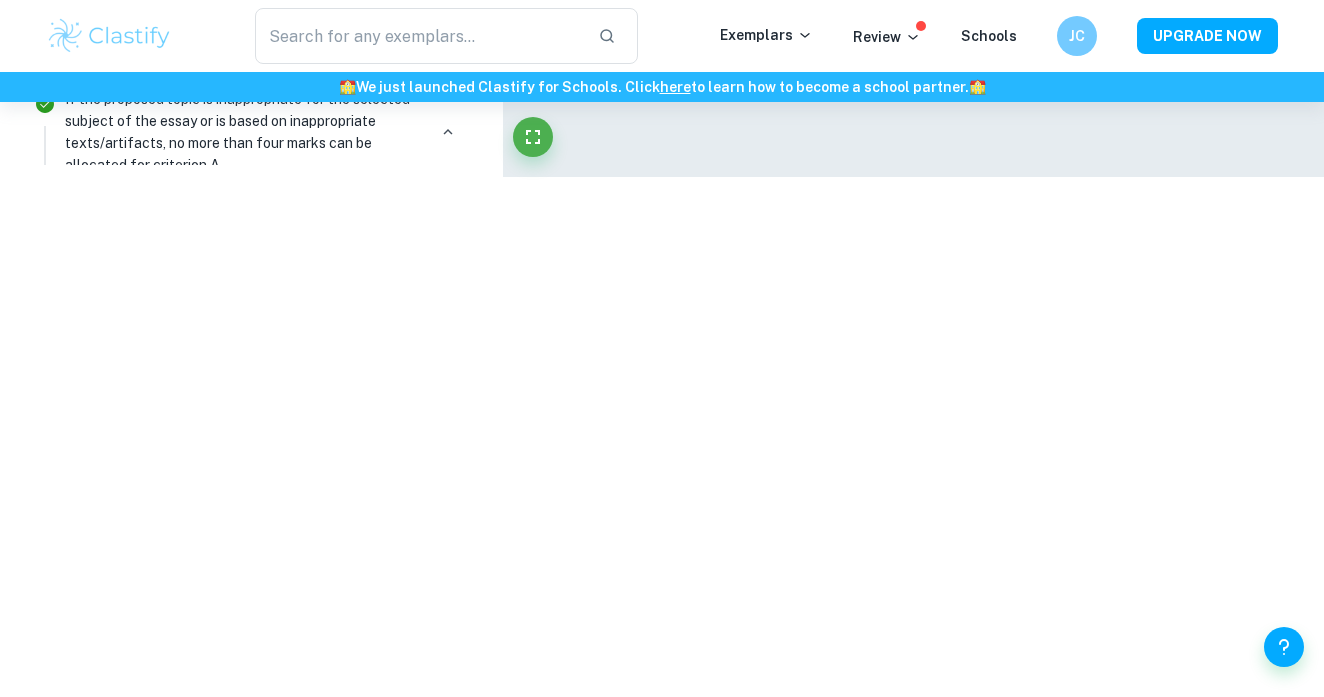 scroll, scrollTop: 733, scrollLeft: 0, axis: vertical 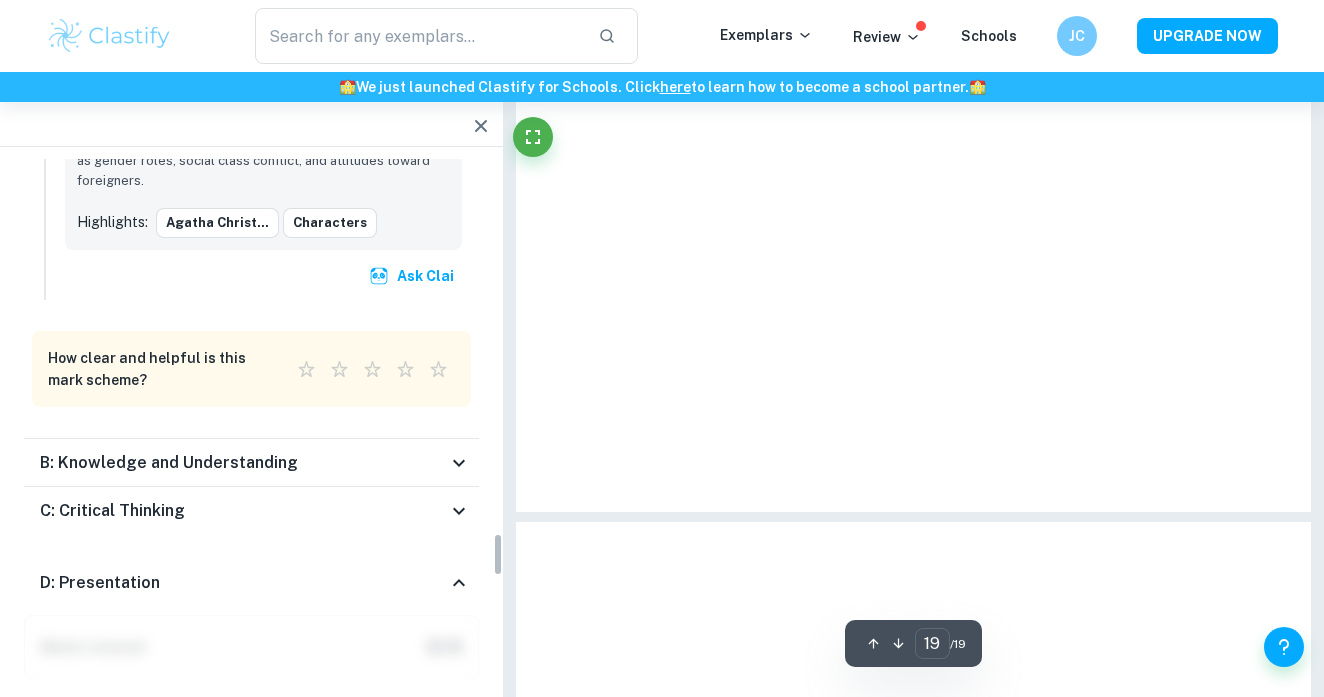 type on "1" 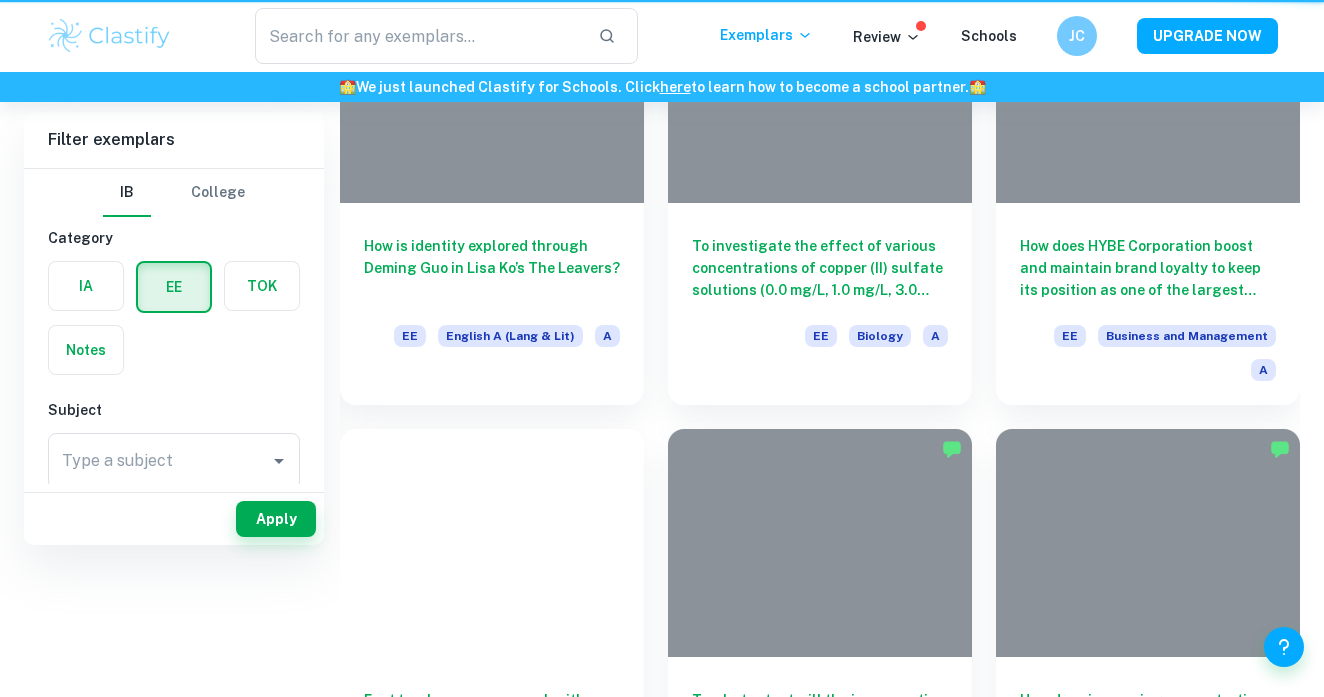 scroll, scrollTop: 6527, scrollLeft: 0, axis: vertical 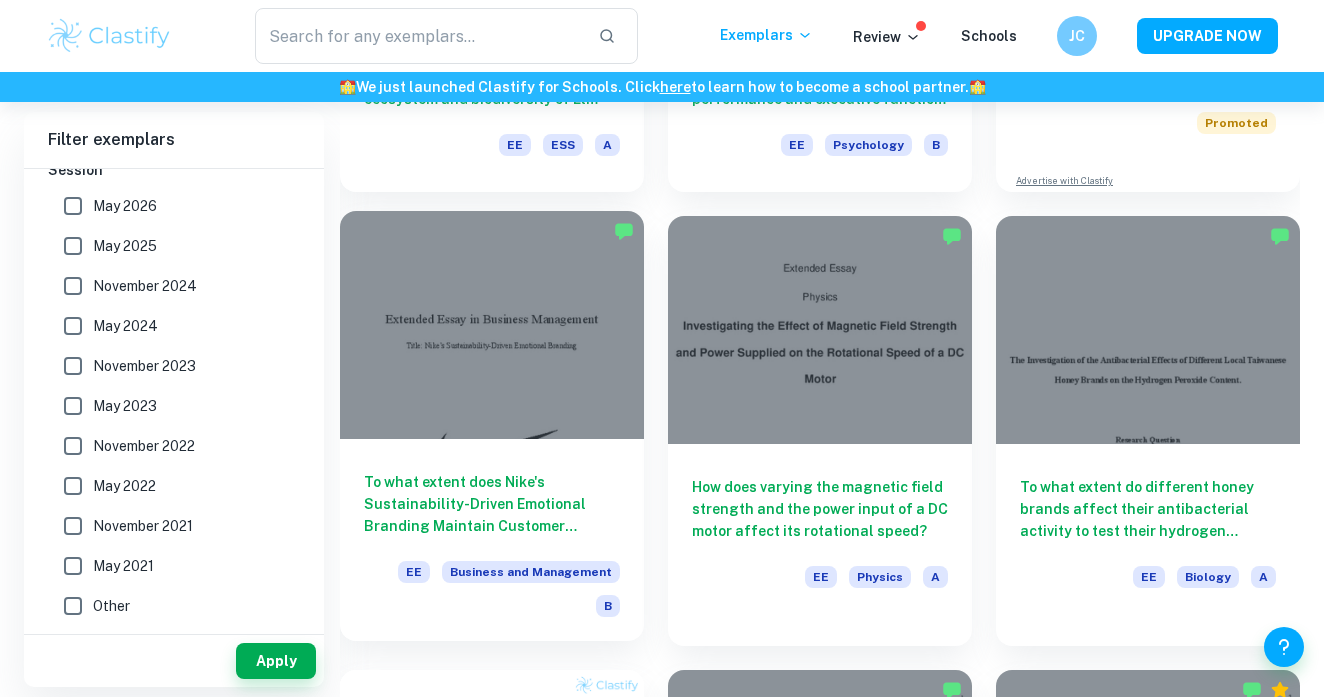 click on "To what extent does Nike's Sustainability-Driven Emotional Branding Maintain Customer Loyalty? EE Business and Management B" at bounding box center [492, 540] 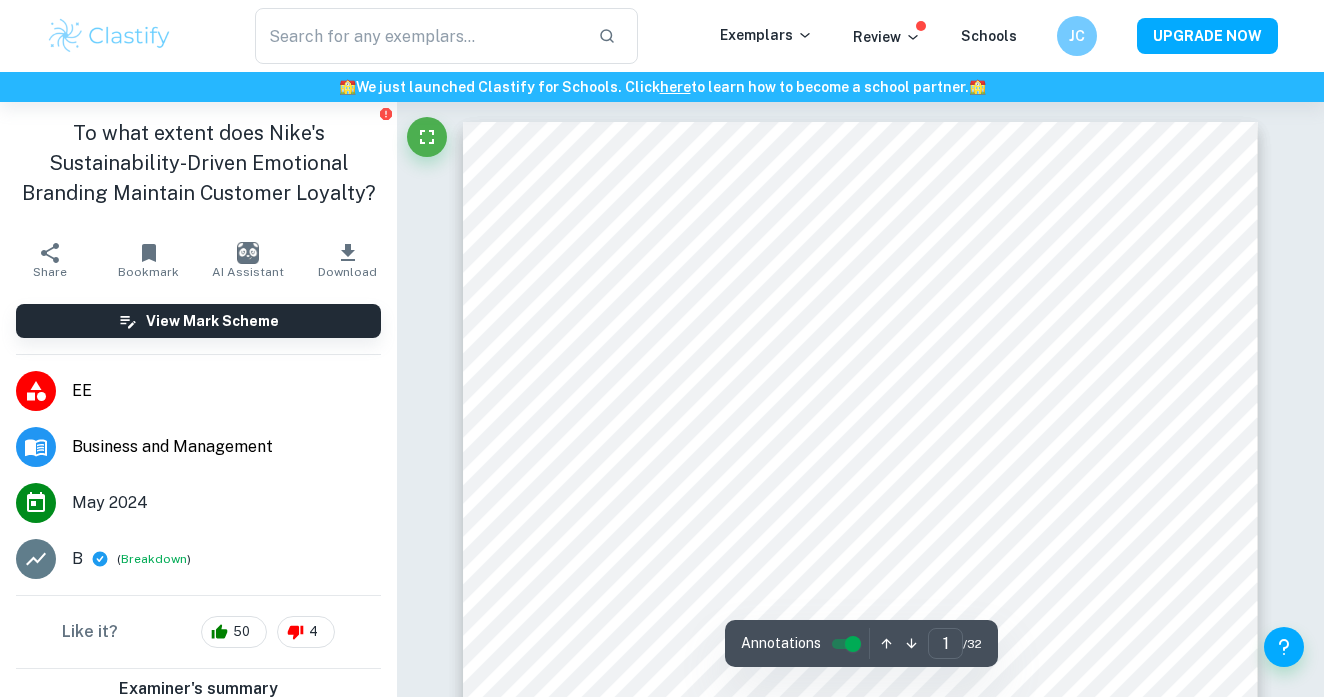 scroll, scrollTop: 0, scrollLeft: 0, axis: both 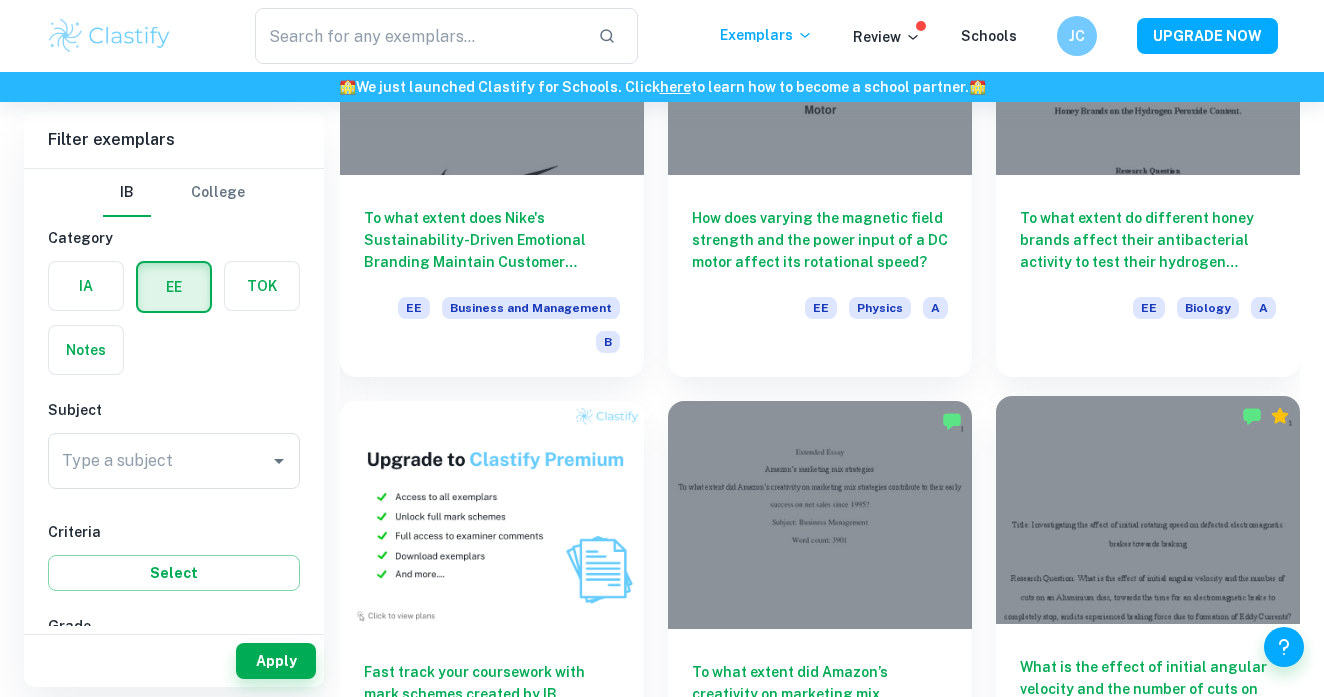 click on "What is the effect of initial angular velocity and the number of cuts on an Aluminium disc, towards the time for an electromagnetic brake to completely stop, and its experienced braking force due to formation of Eddy Currents?" at bounding box center [1148, 689] 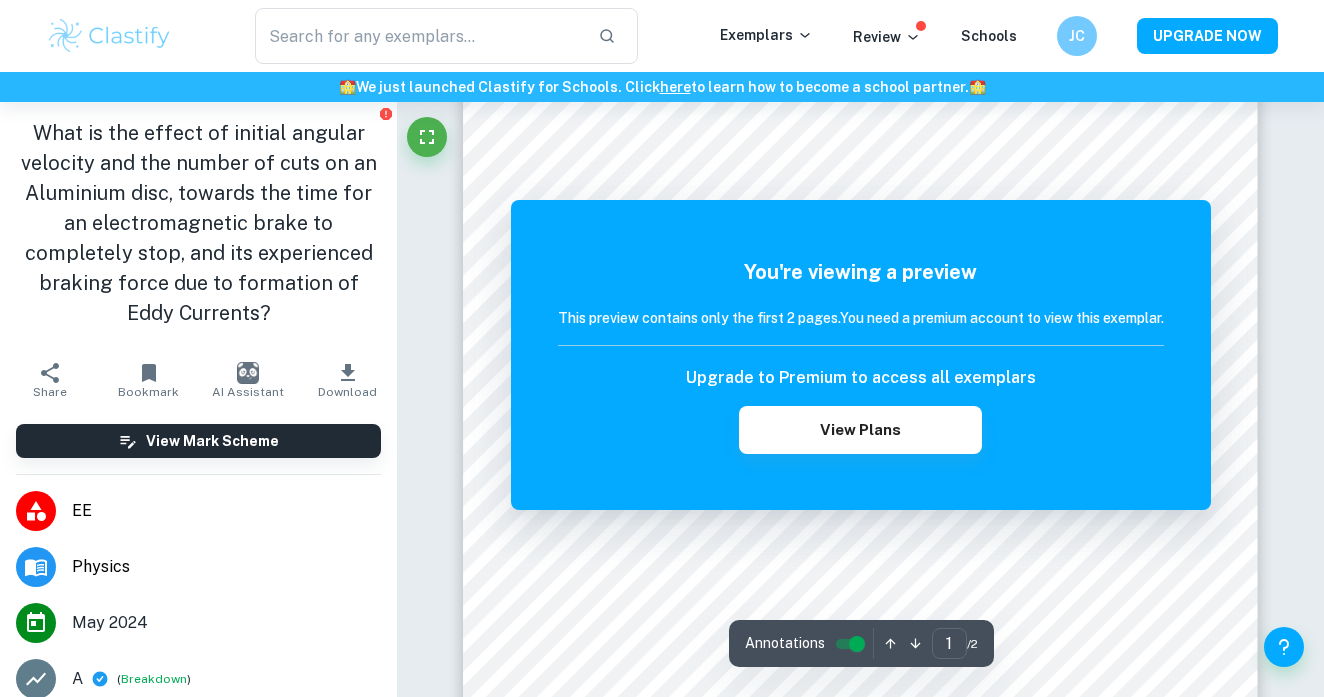 scroll, scrollTop: 66, scrollLeft: 0, axis: vertical 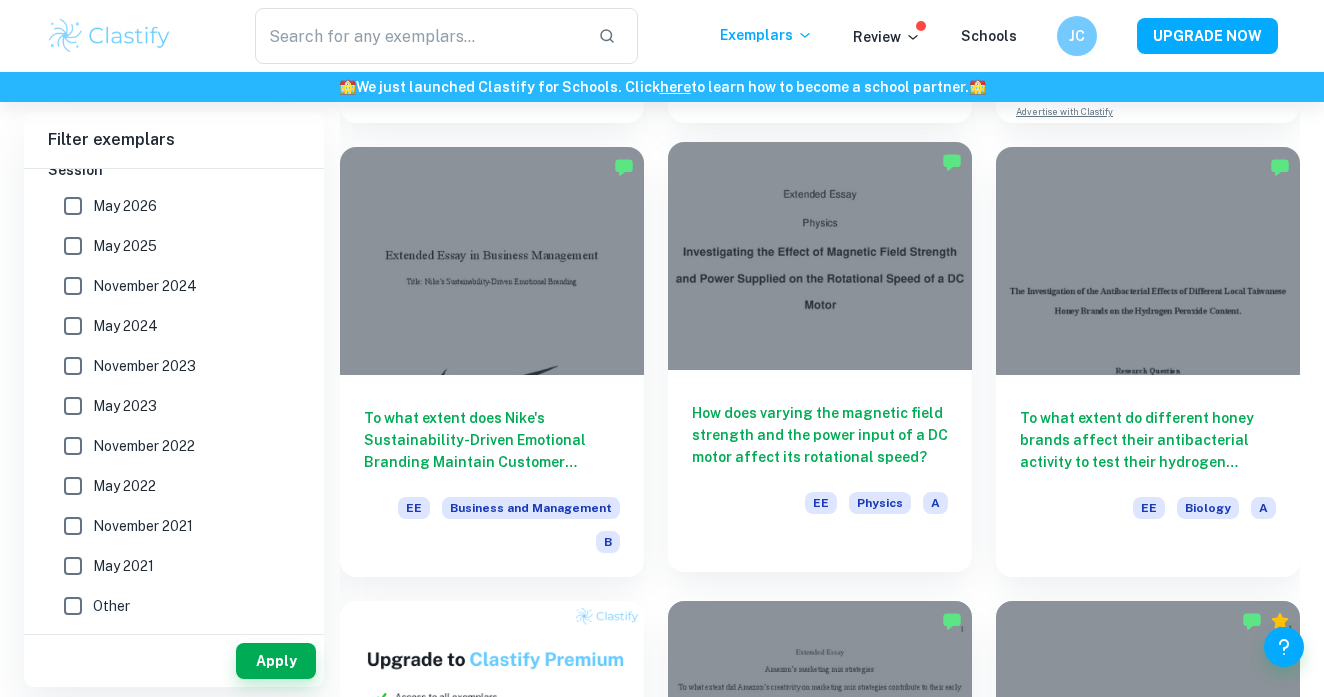 click on "How does varying the magnetic field strength and the power input of a DC motor affect its rotational speed?" at bounding box center [820, 435] 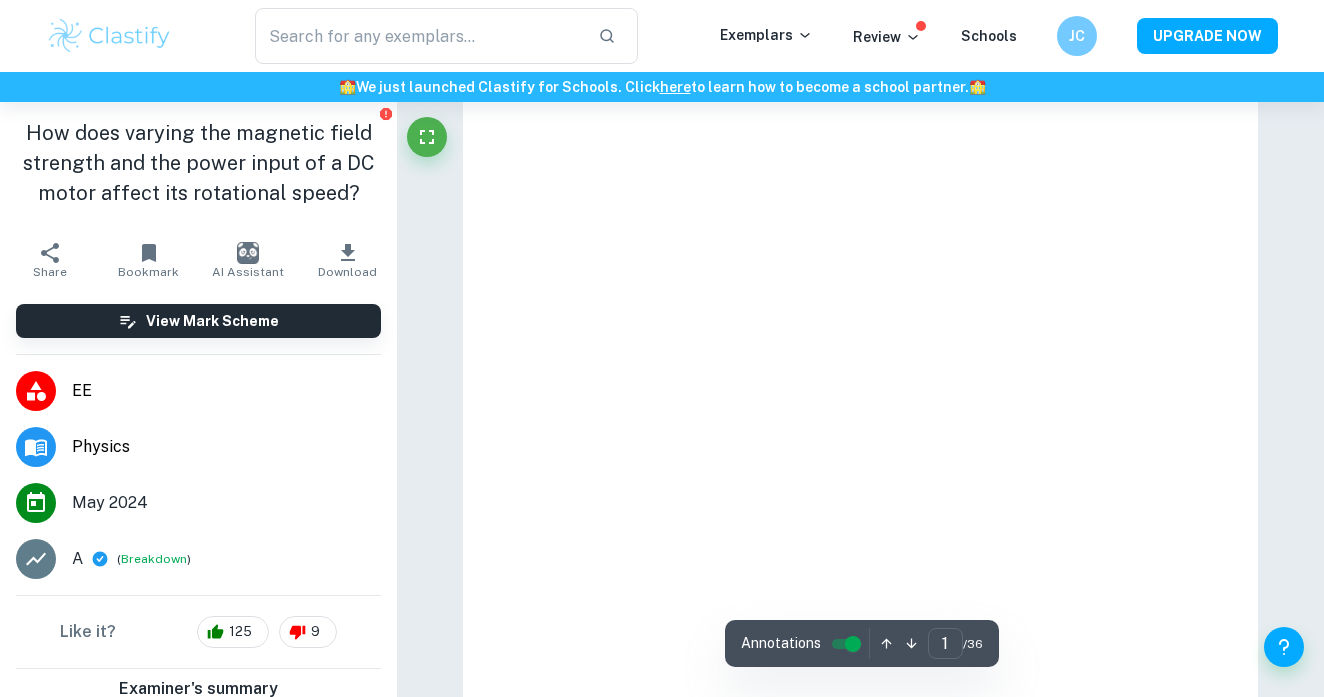 scroll, scrollTop: 102, scrollLeft: 0, axis: vertical 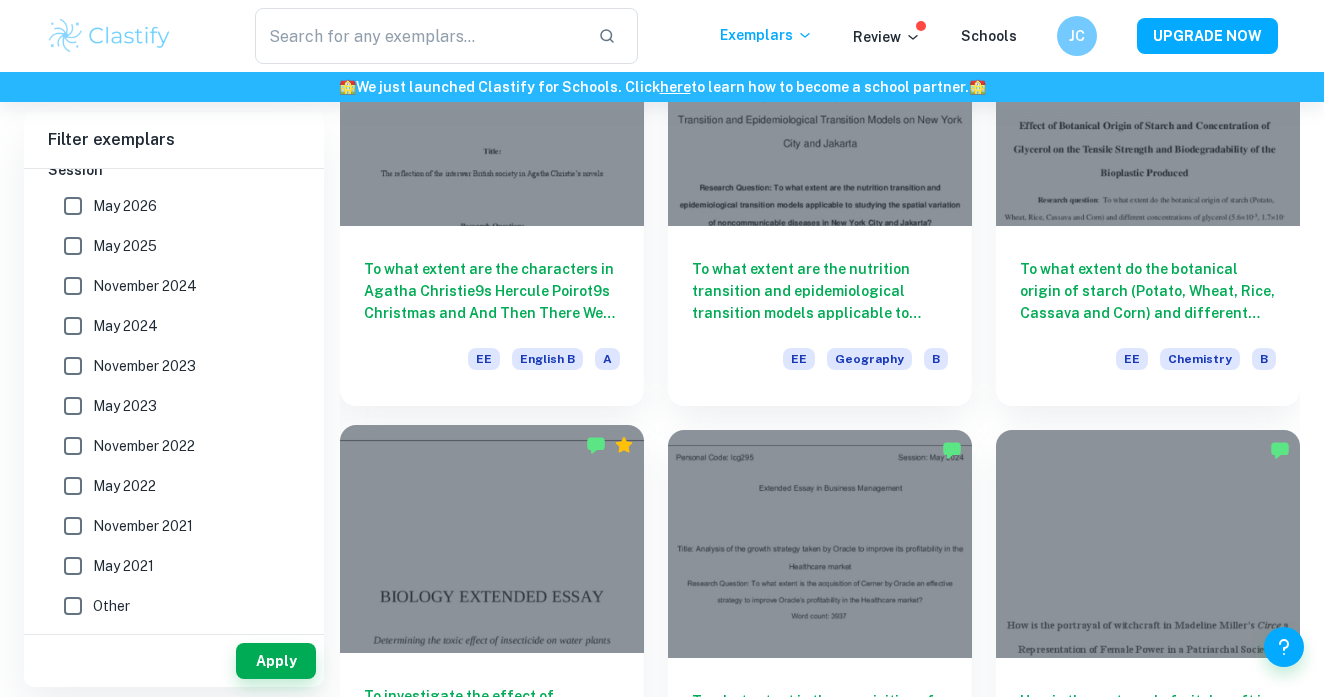 click on "To investigate the effect of increasing concentration (volume/volume ratio) of malathion
(0.1%,0.2%,0.3%,0.4%,0.5%) an insecticide, on the total chlorophyll content measured
through a spectrophotometer at 630,691,664 and 647nm, total carotenoid content, measured
at 470nm, and percentage inhibition on electron transport, measured by the rate of
decolorization of DCPIP at 600nm, of Elodea canadensis." at bounding box center [492, 718] 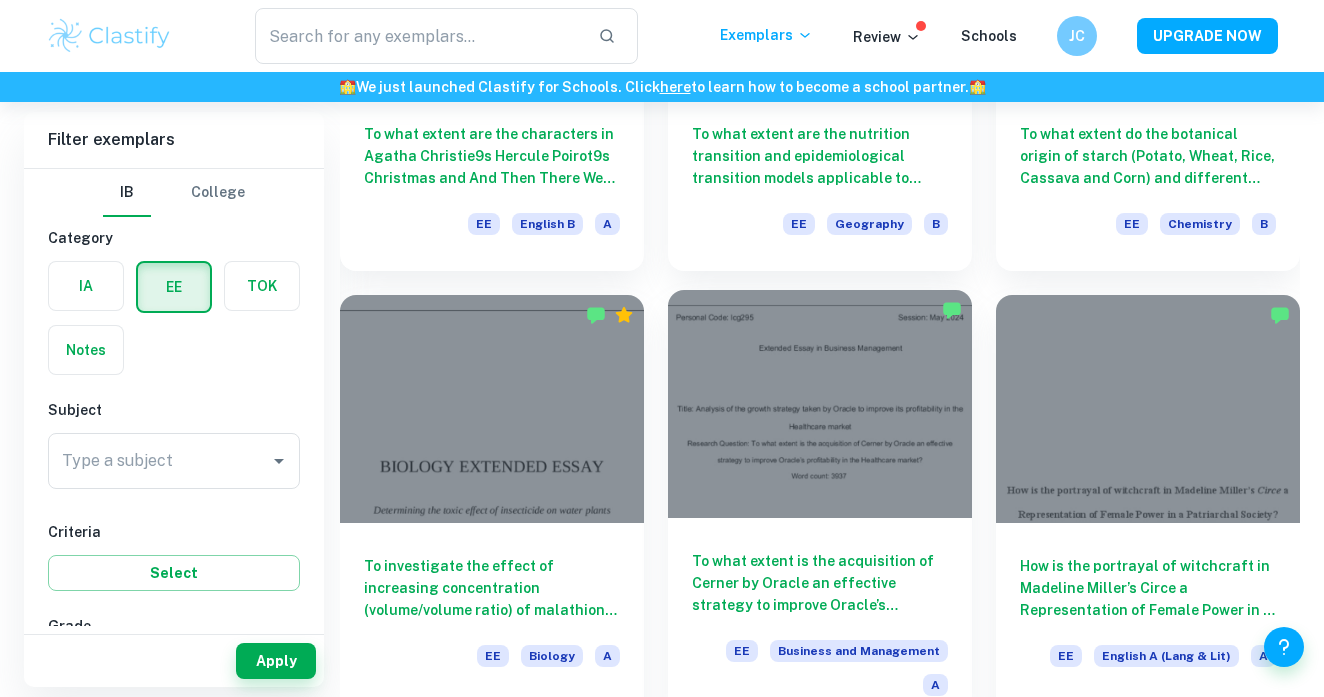 click on "To what extent is the acquisition of Cerner by Oracle an effective strategy to improve Oracle’s profitability in the Healthcare market?" at bounding box center [820, 583] 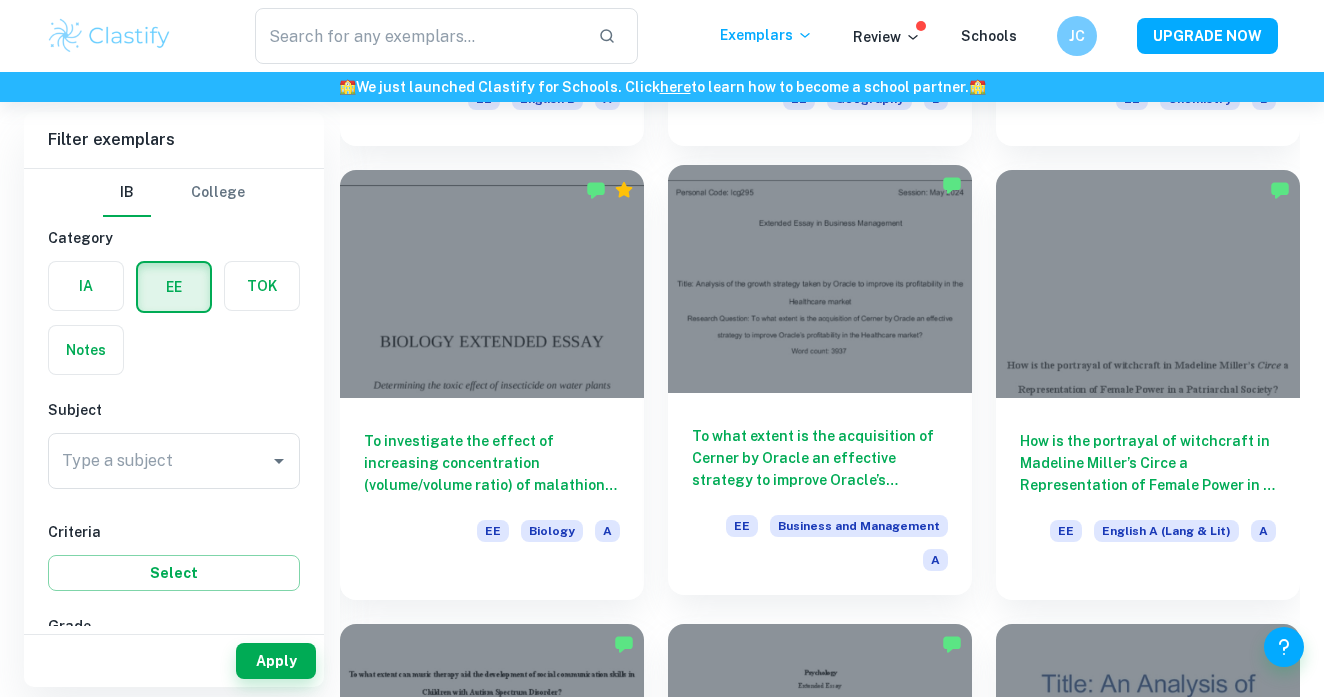 click on "To what extent is the acquisition of Cerner by Oracle an effective strategy to improve Oracle’s profitability in the Healthcare market?" at bounding box center [820, 458] 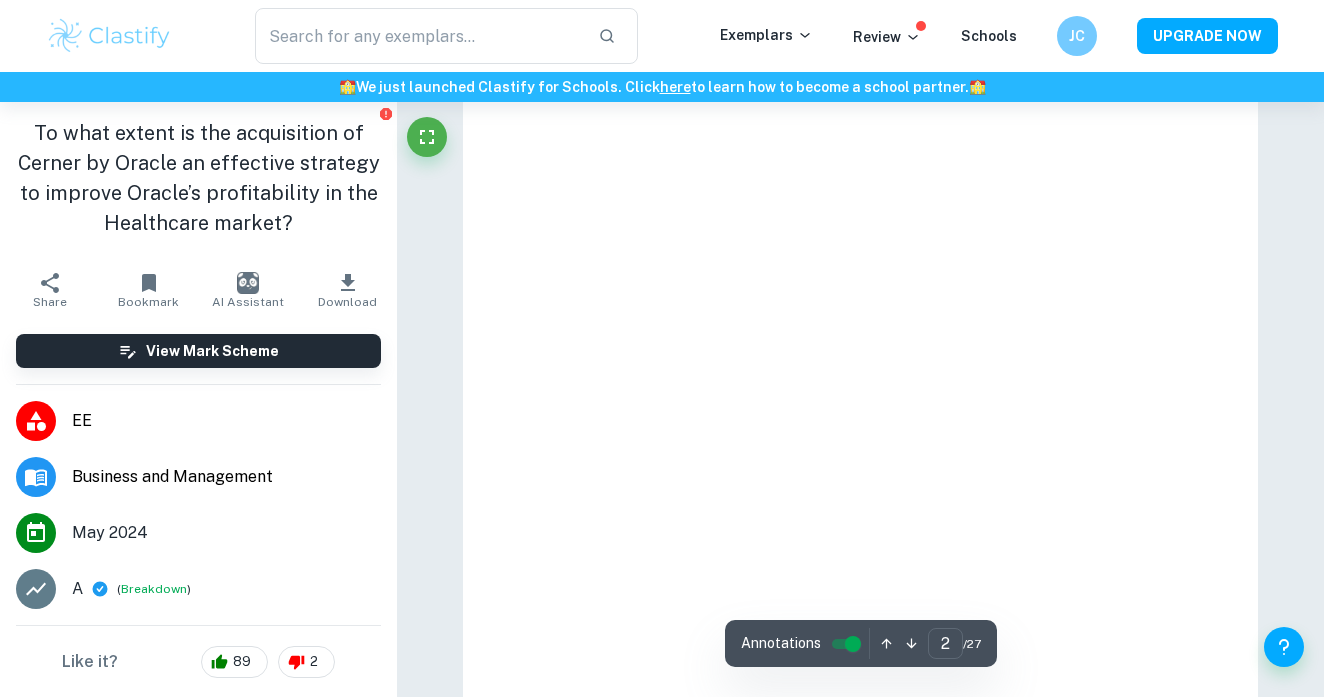type on "1" 